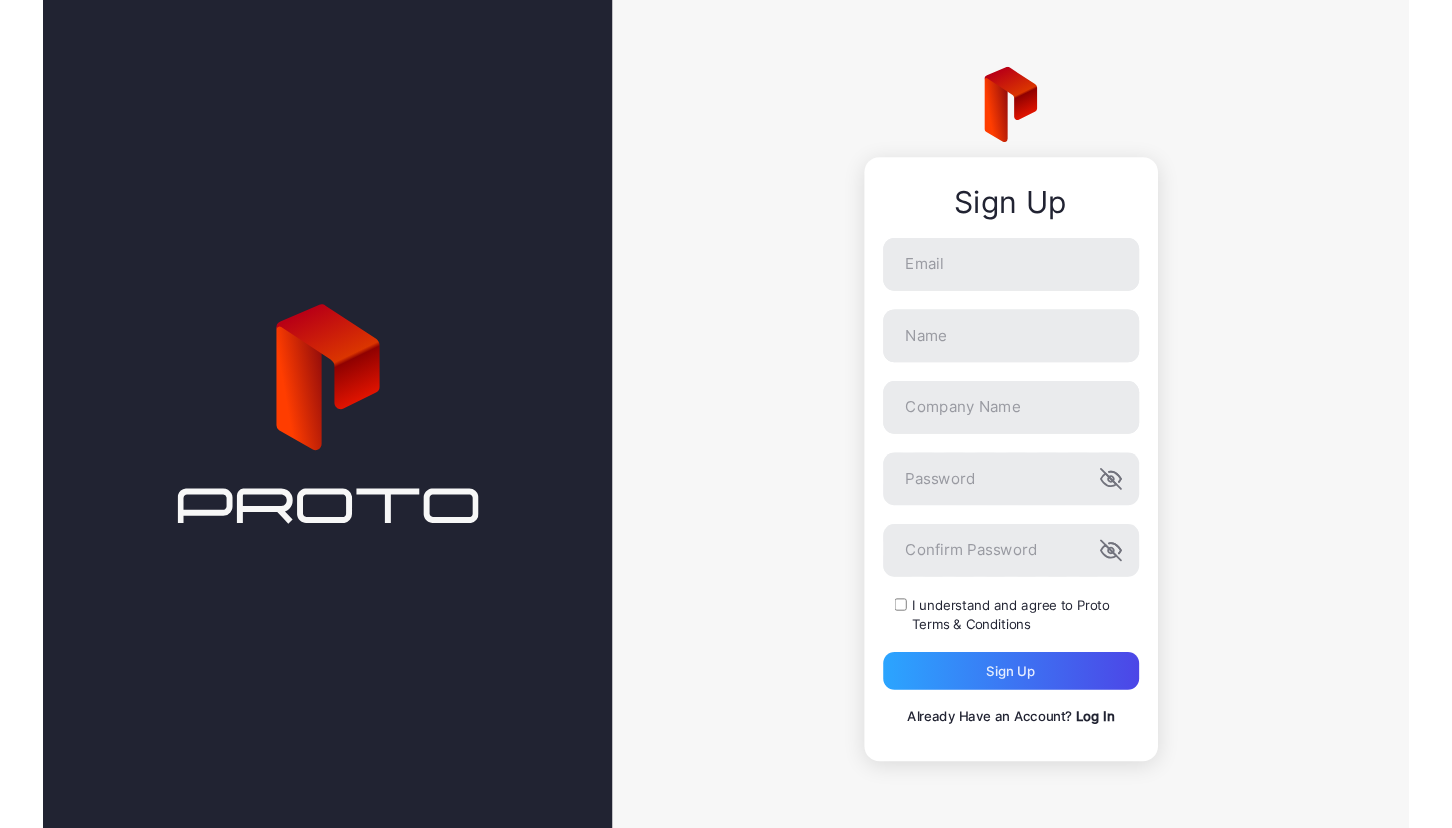 scroll, scrollTop: 0, scrollLeft: 0, axis: both 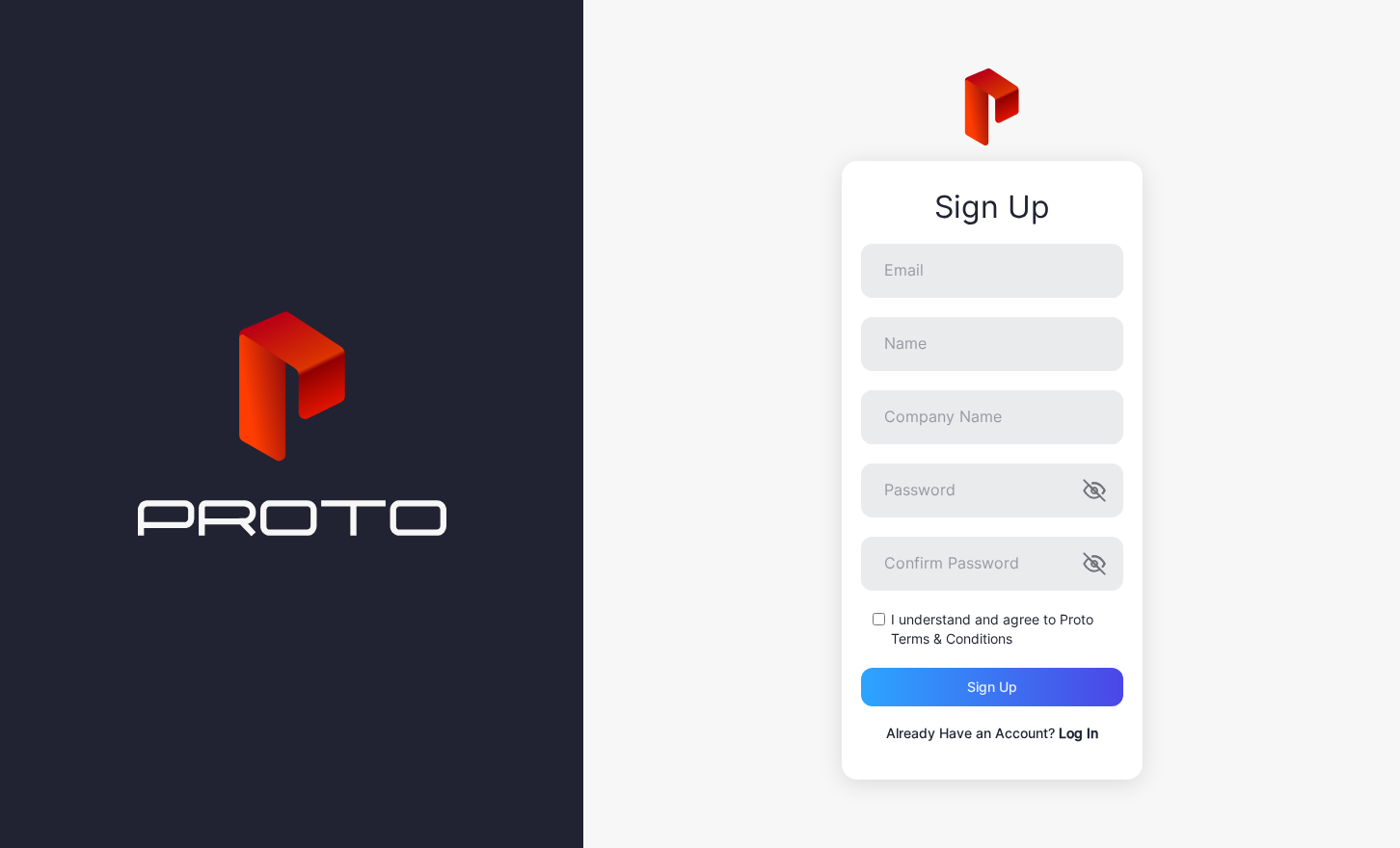 click on "Log In" at bounding box center (1078, 732) 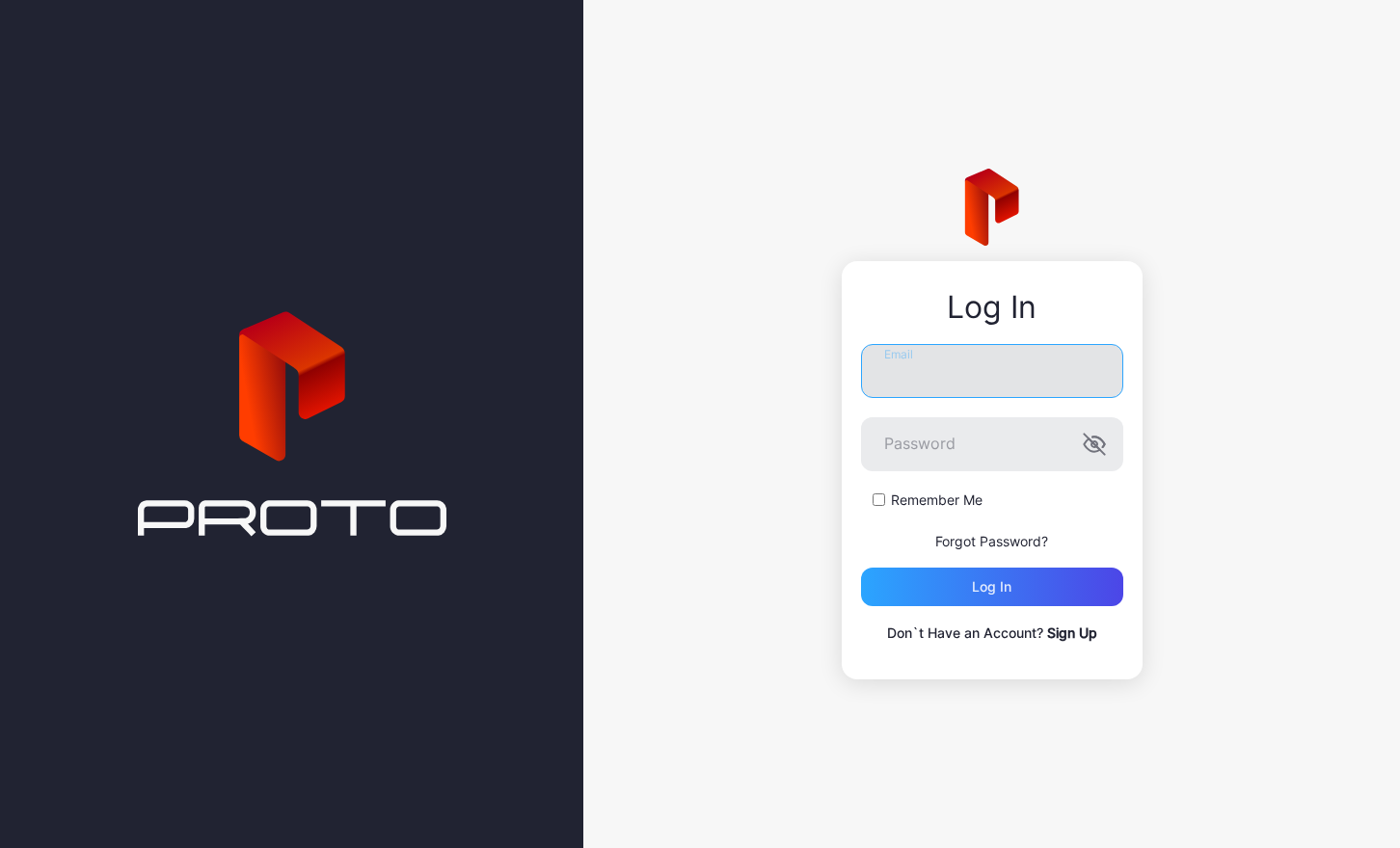 click on "Email" at bounding box center [992, 371] 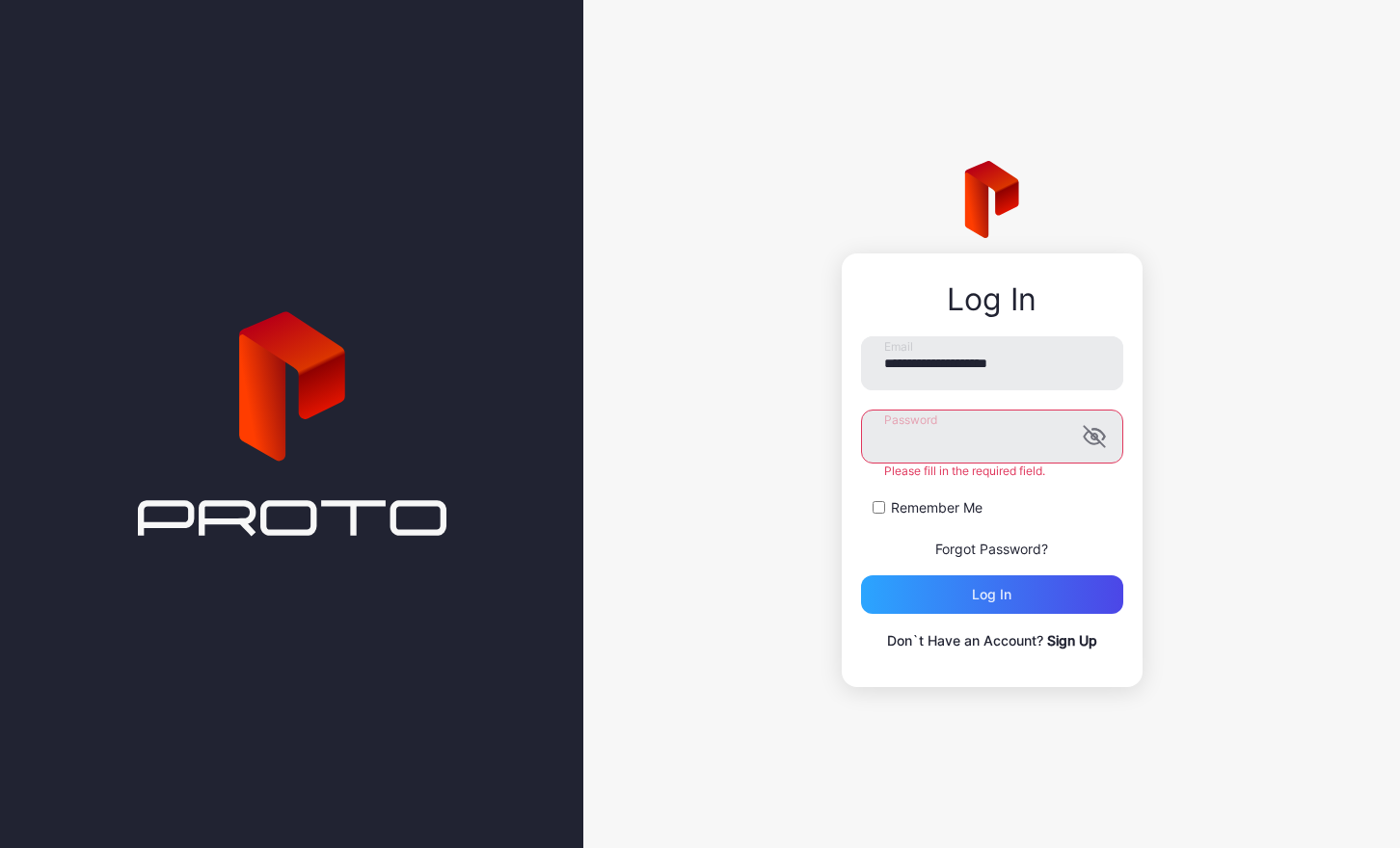 click on "**********" at bounding box center (992, 475) 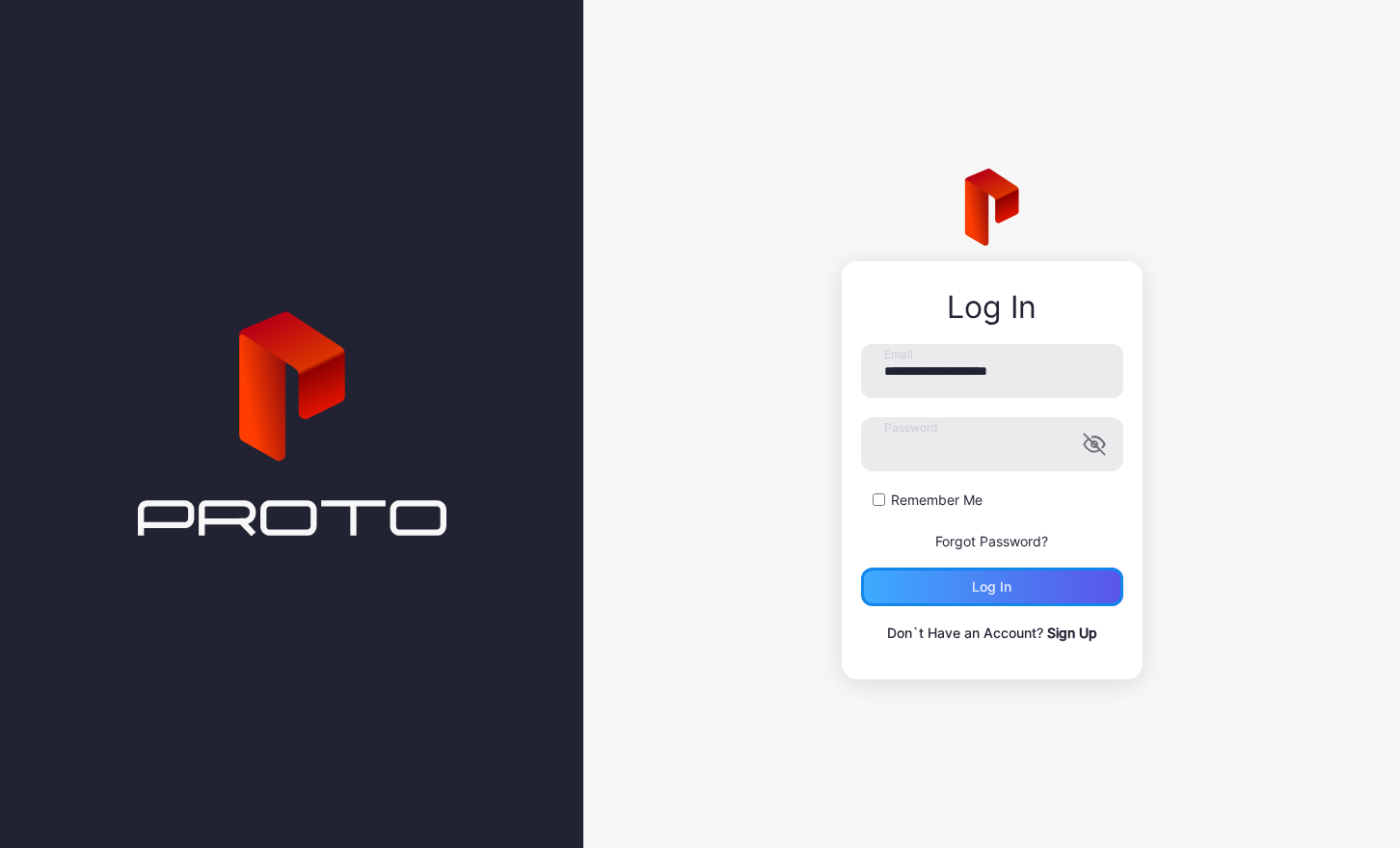 click on "Log in" at bounding box center [992, 587] 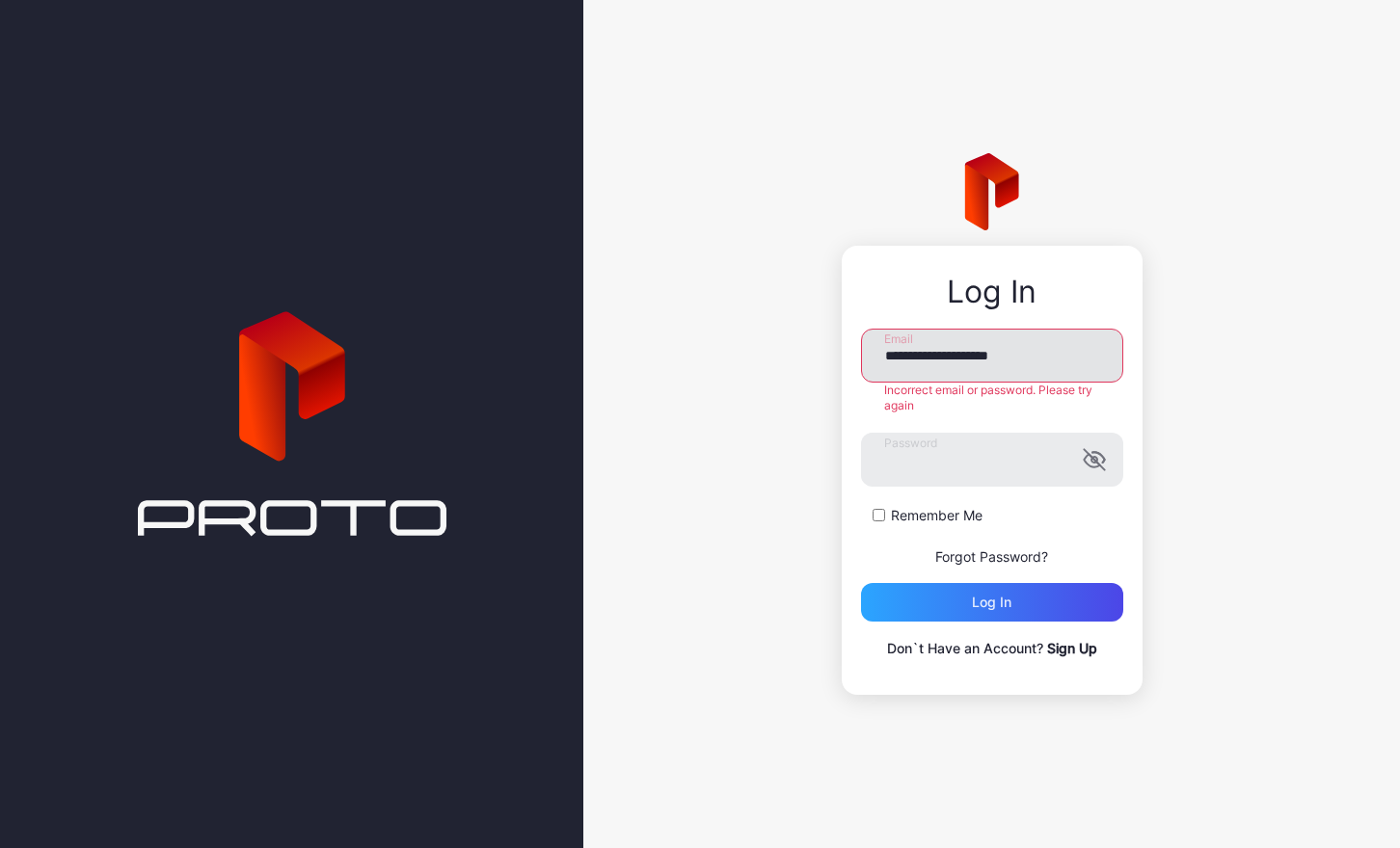 click on "**********" at bounding box center (992, 356) 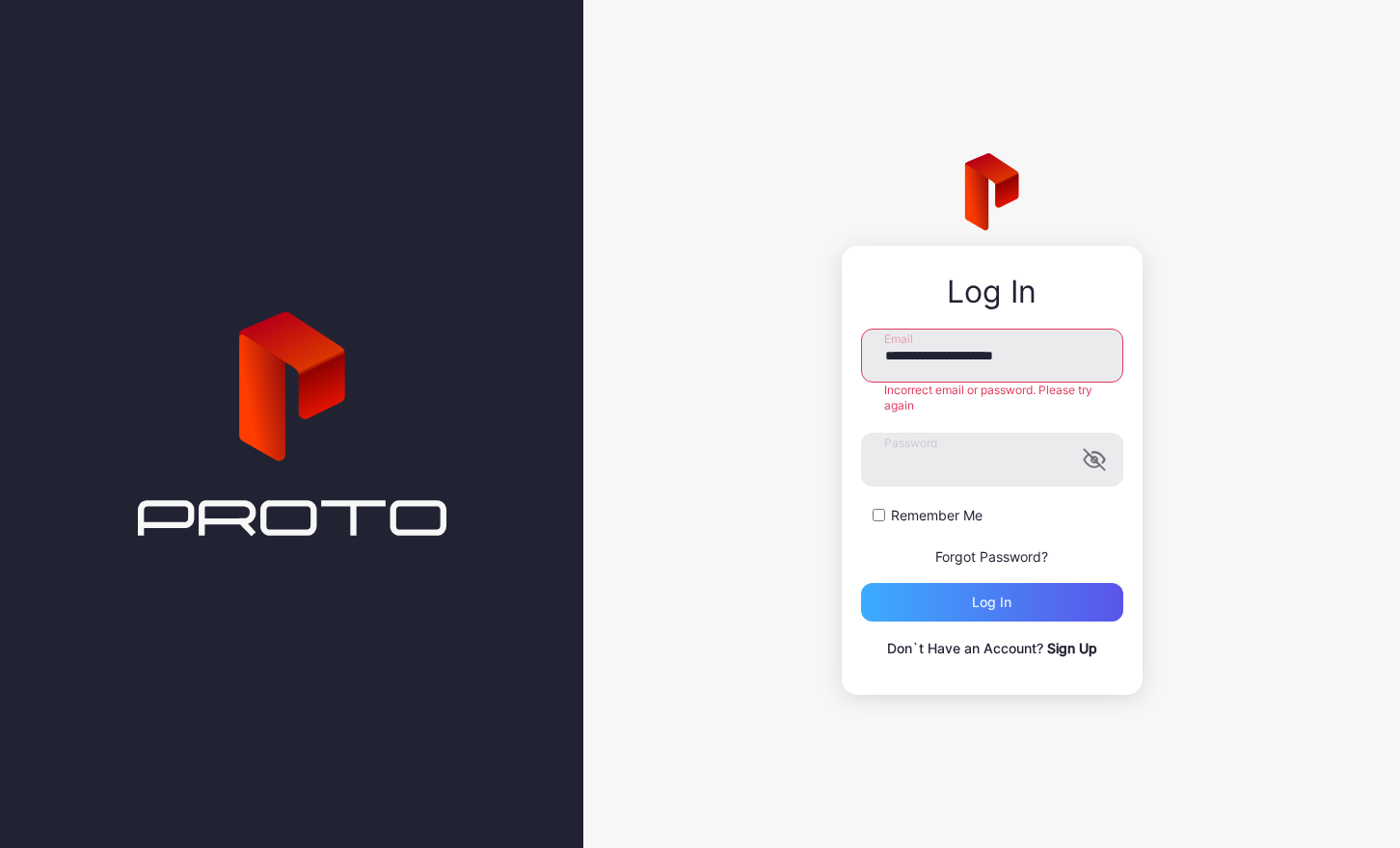 type on "**********" 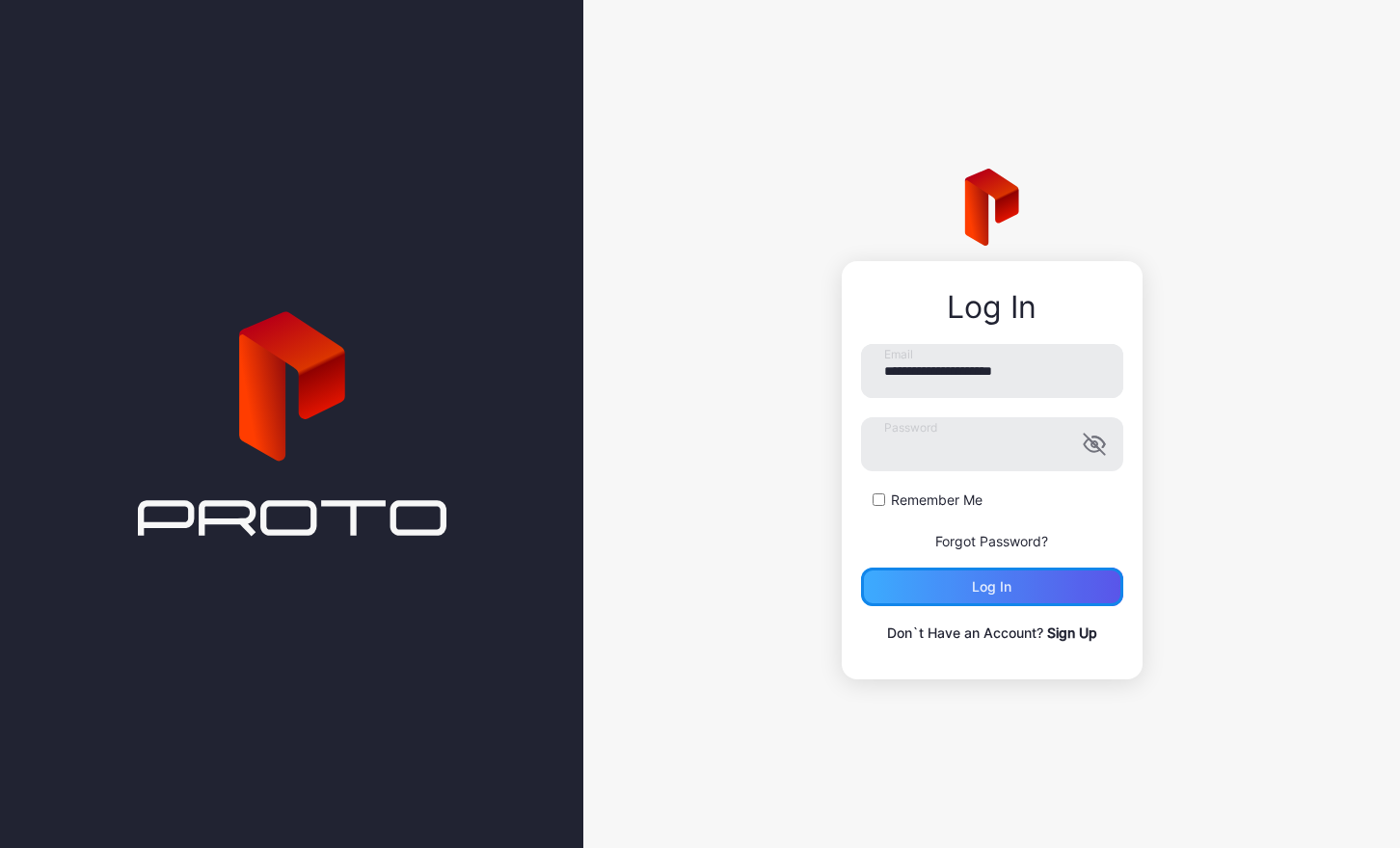 click on "**********" at bounding box center [992, 494] 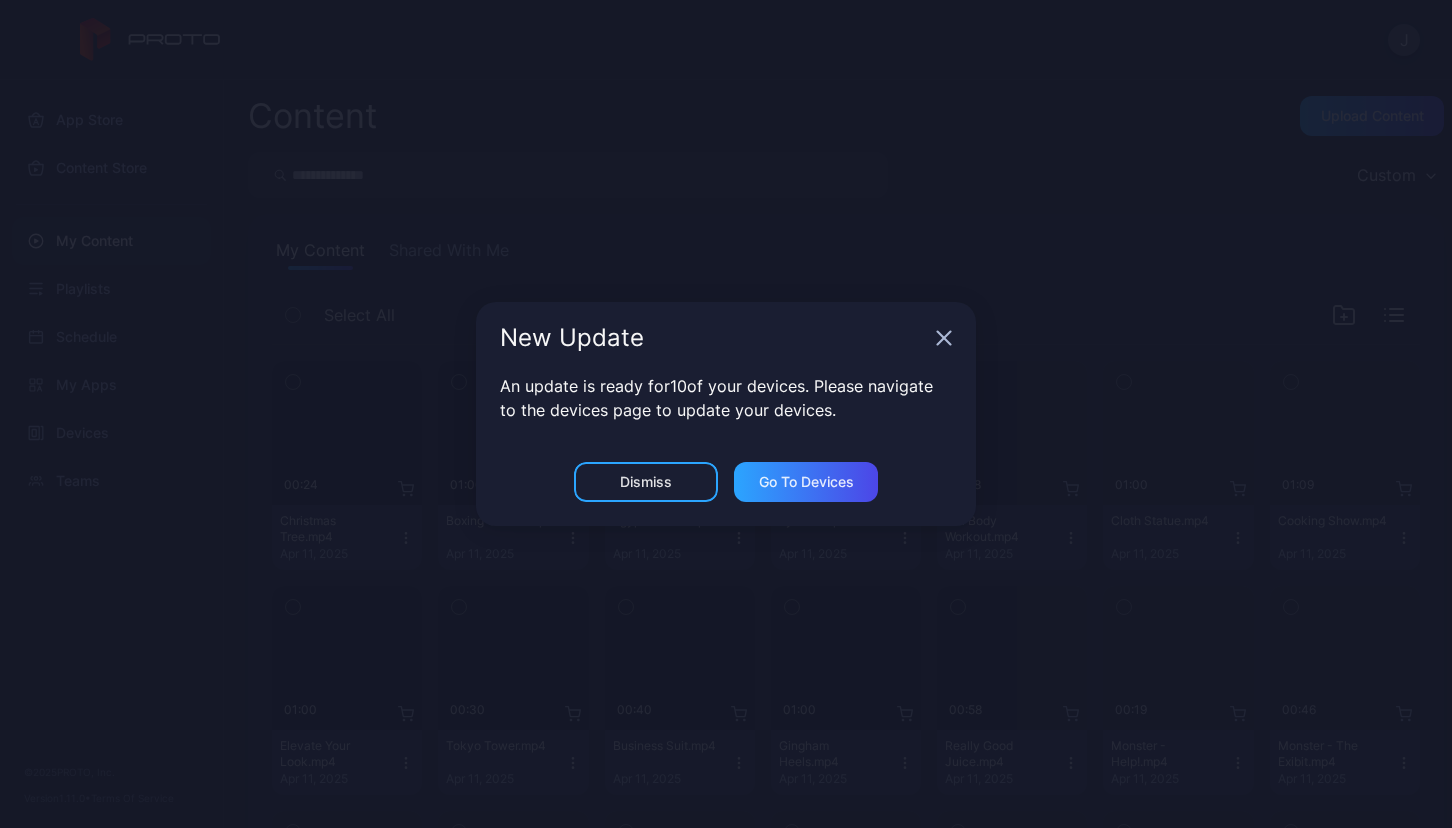 click on "New Update An update is ready for  10  of your devices. Please navigate to the devices page to update your devices. Dismiss Go to devices" at bounding box center [726, 414] 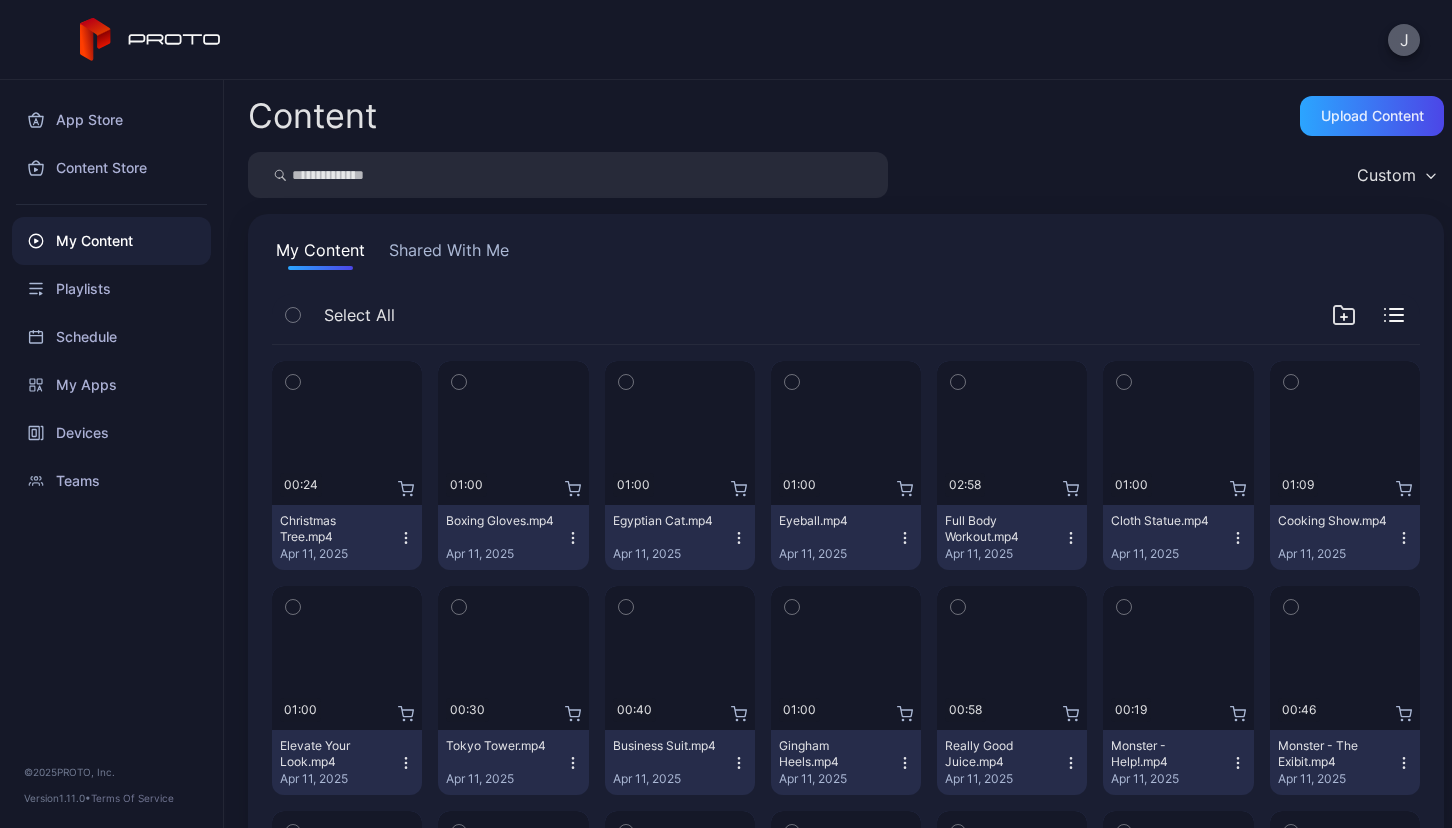 click on "J" at bounding box center (1404, 40) 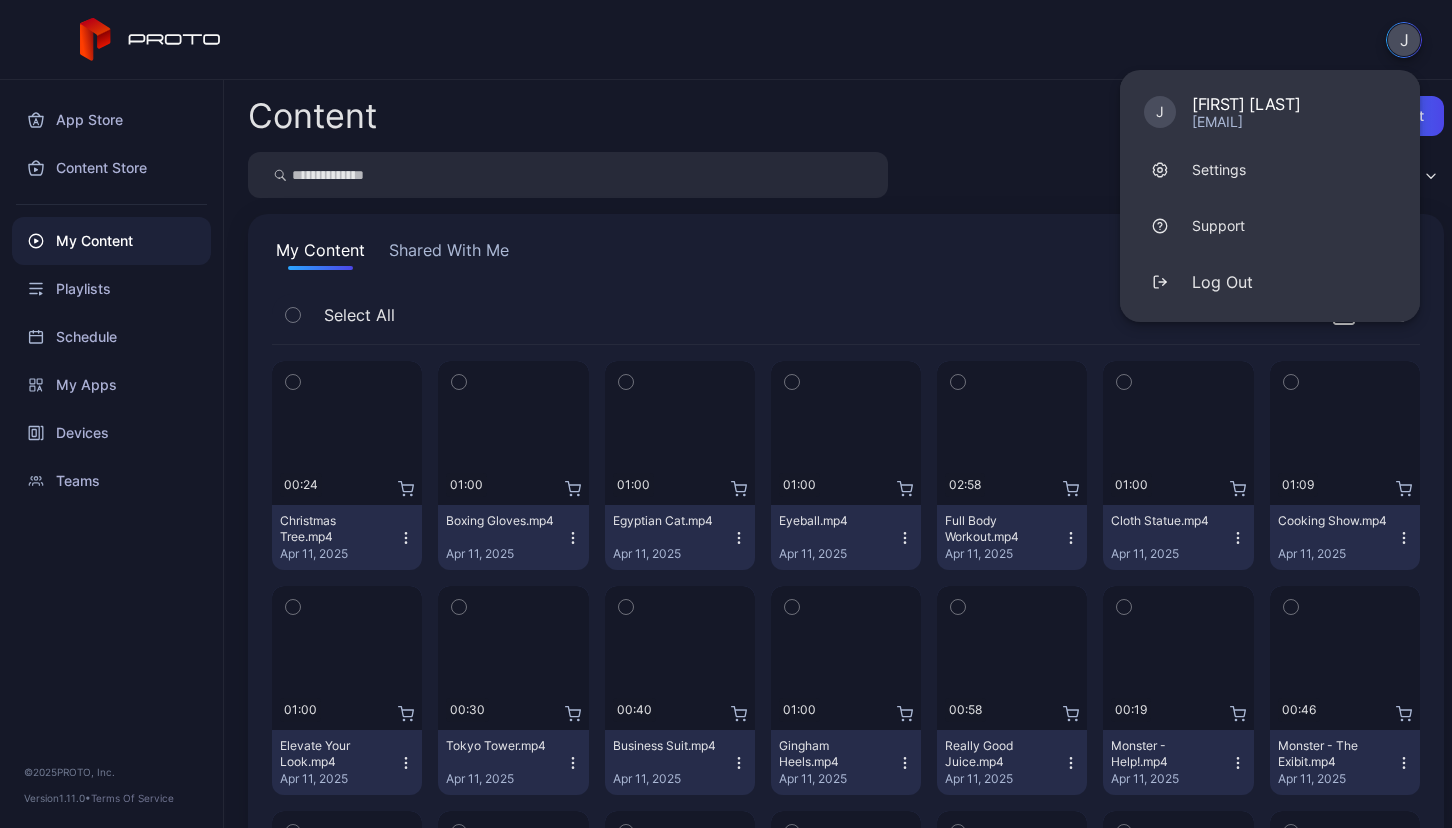 click on "J" at bounding box center [1404, 40] 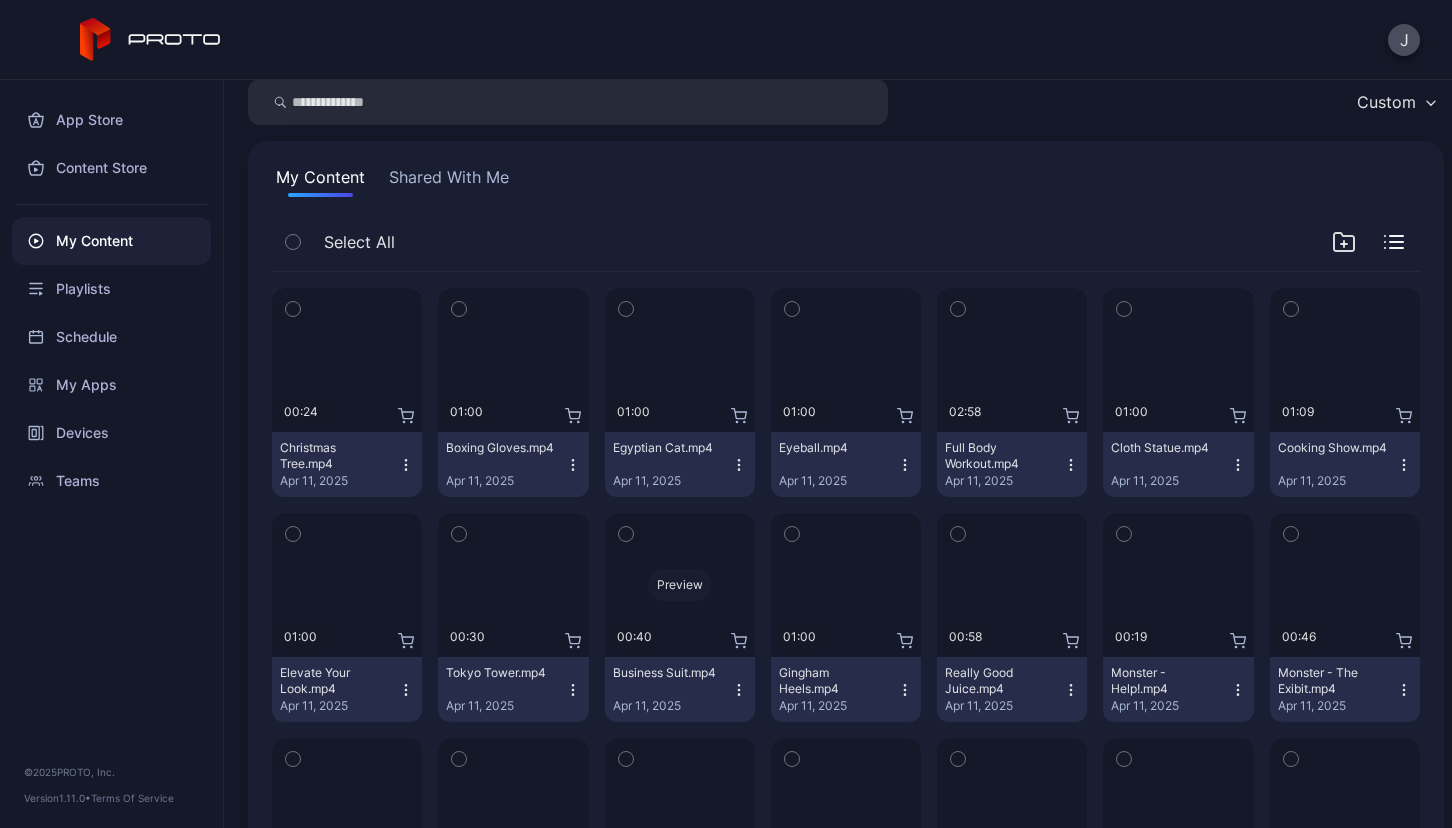 scroll, scrollTop: 0, scrollLeft: 0, axis: both 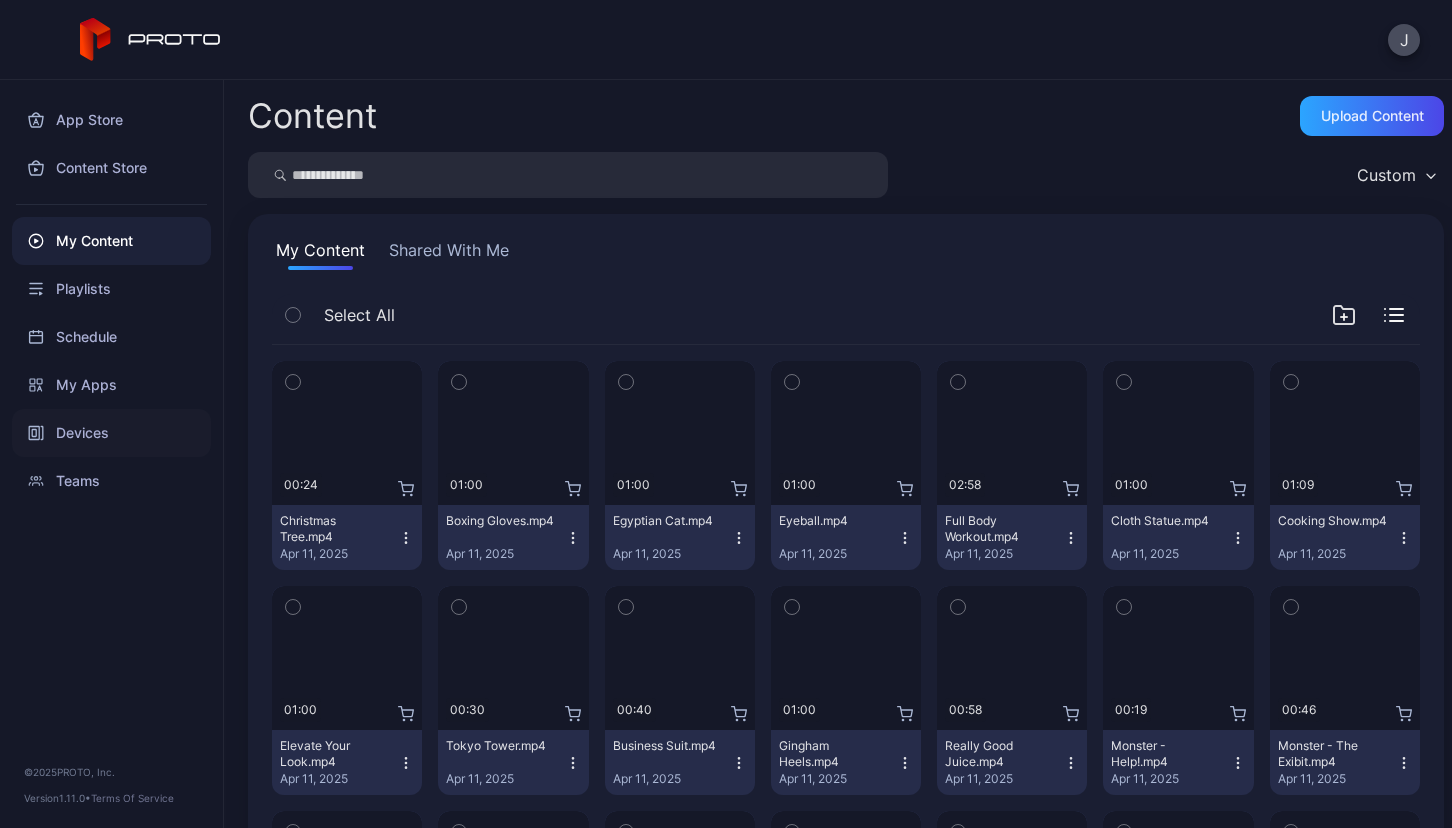 click on "Devices" at bounding box center (111, 433) 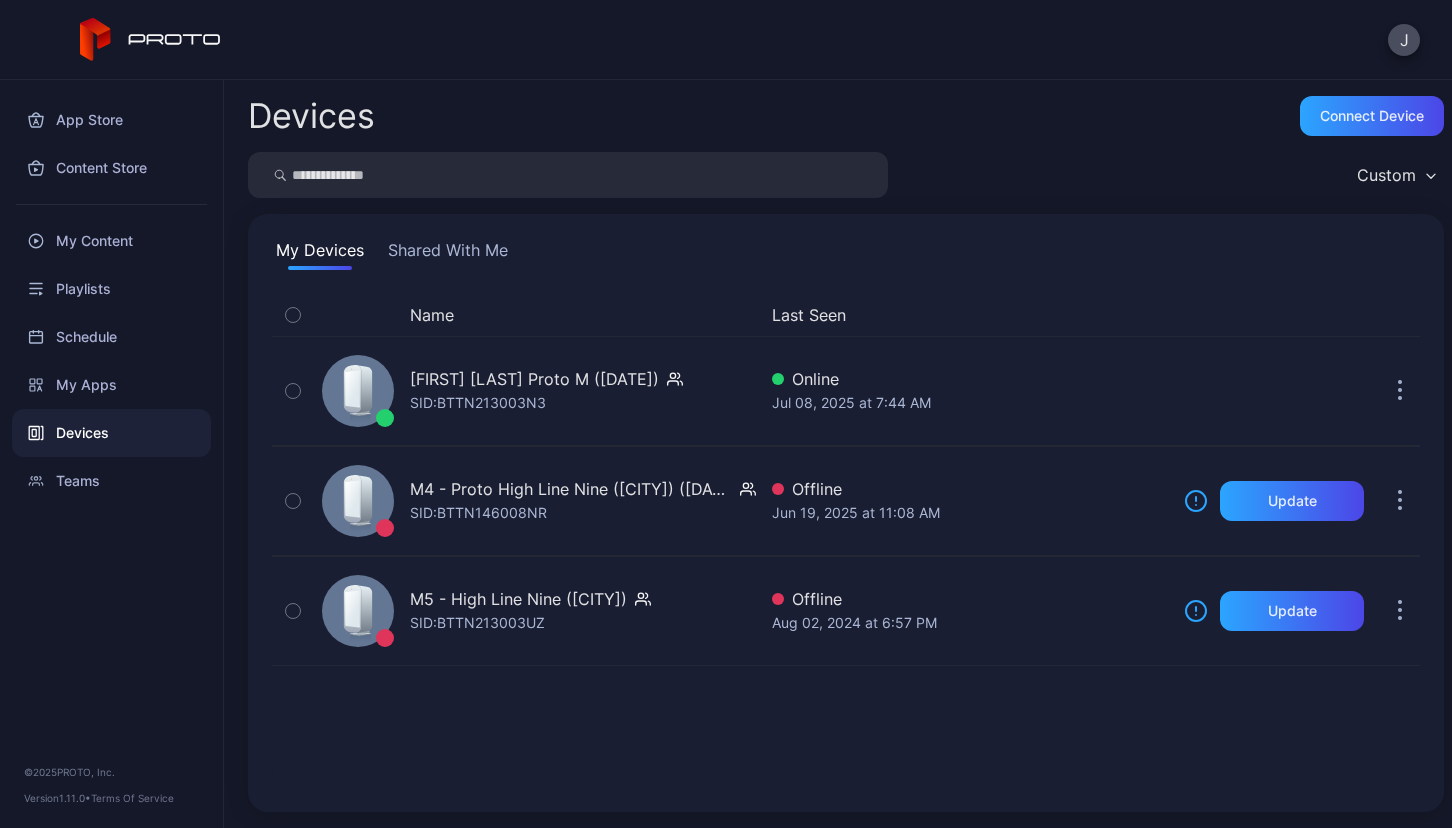 click on "Shared With Me" at bounding box center (448, 254) 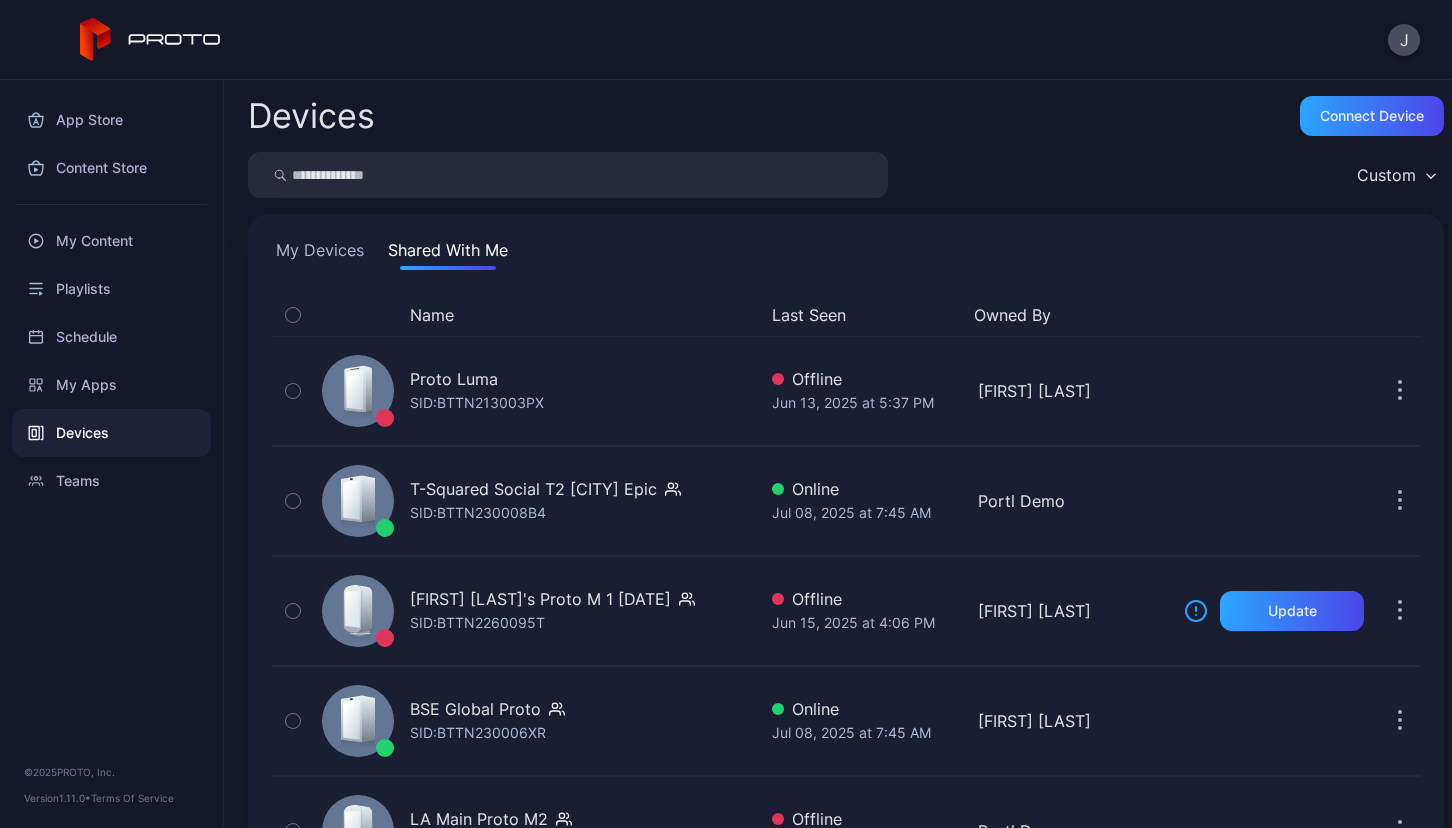 click on "My Devices" at bounding box center [320, 254] 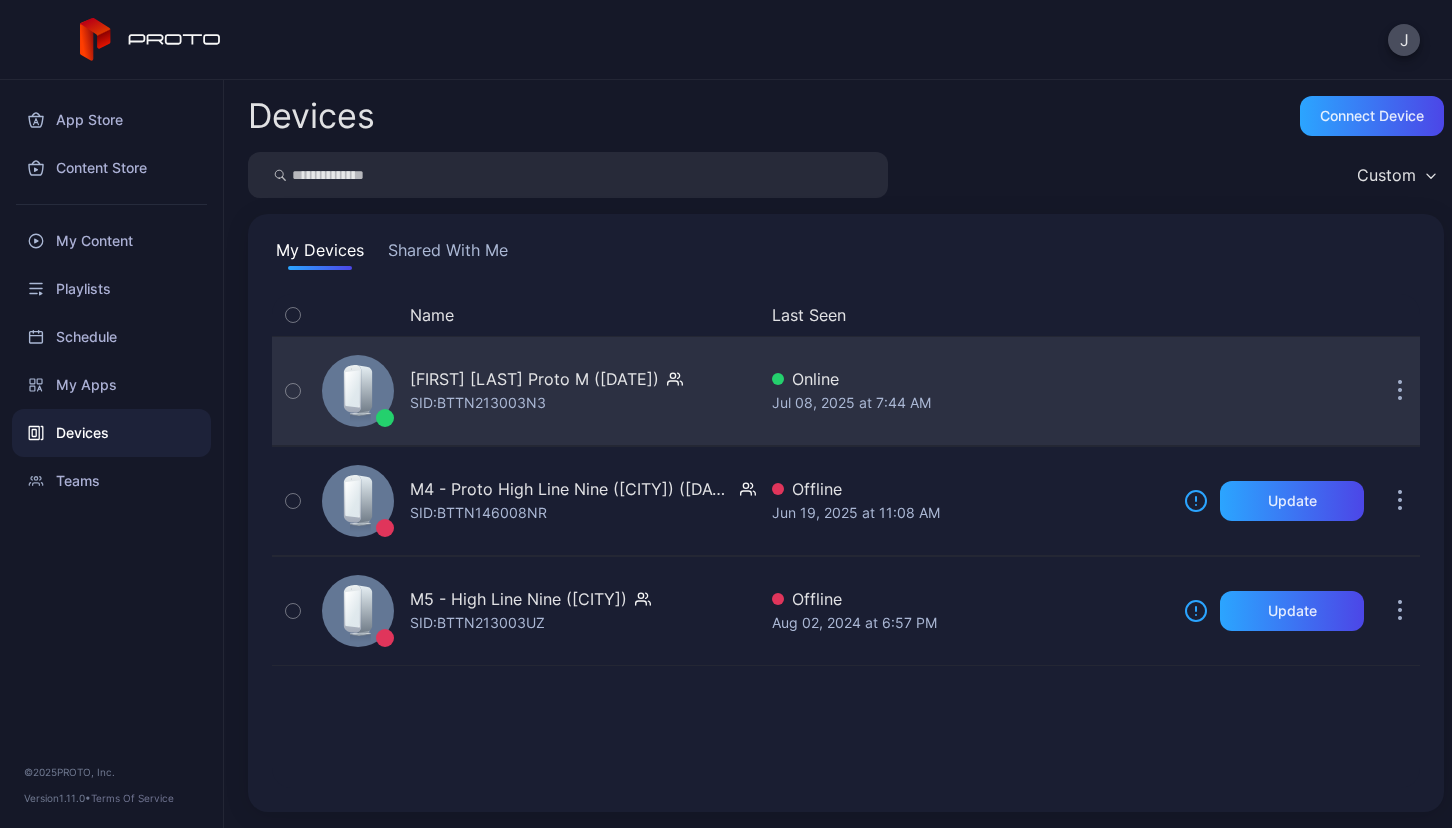 click at bounding box center [1400, 392] 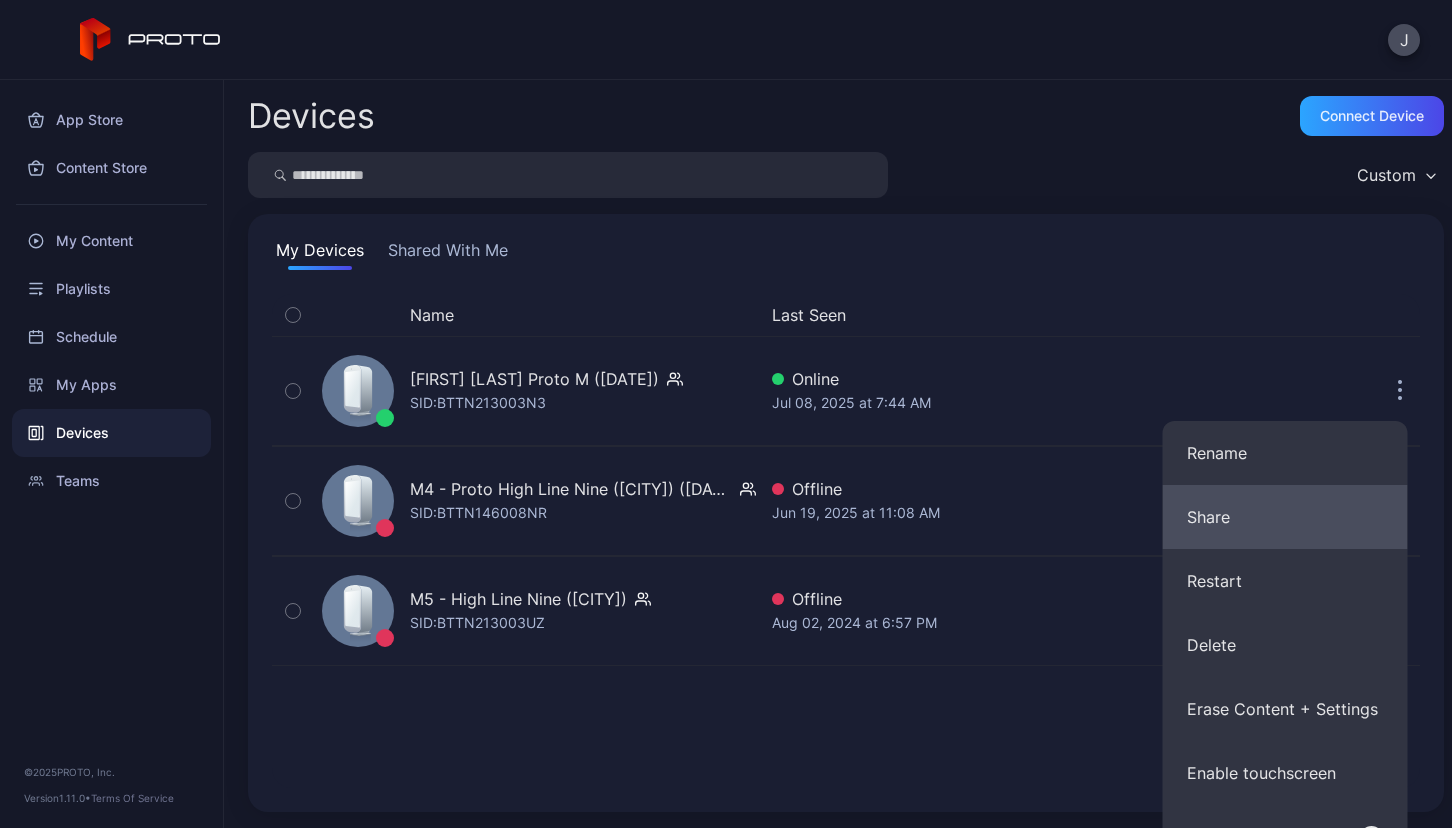 click on "Share" at bounding box center [1285, 453] 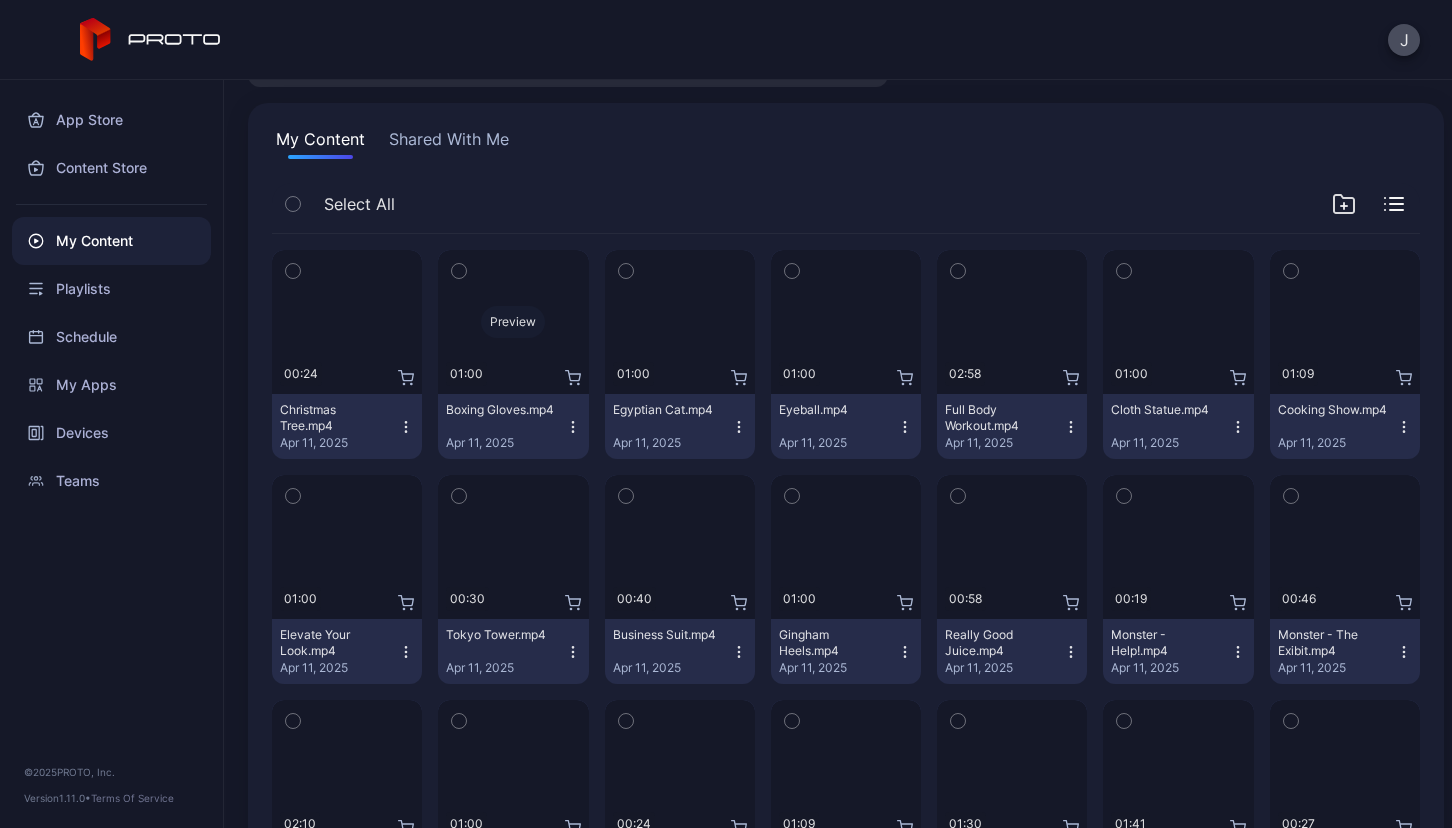 scroll, scrollTop: 117, scrollLeft: 0, axis: vertical 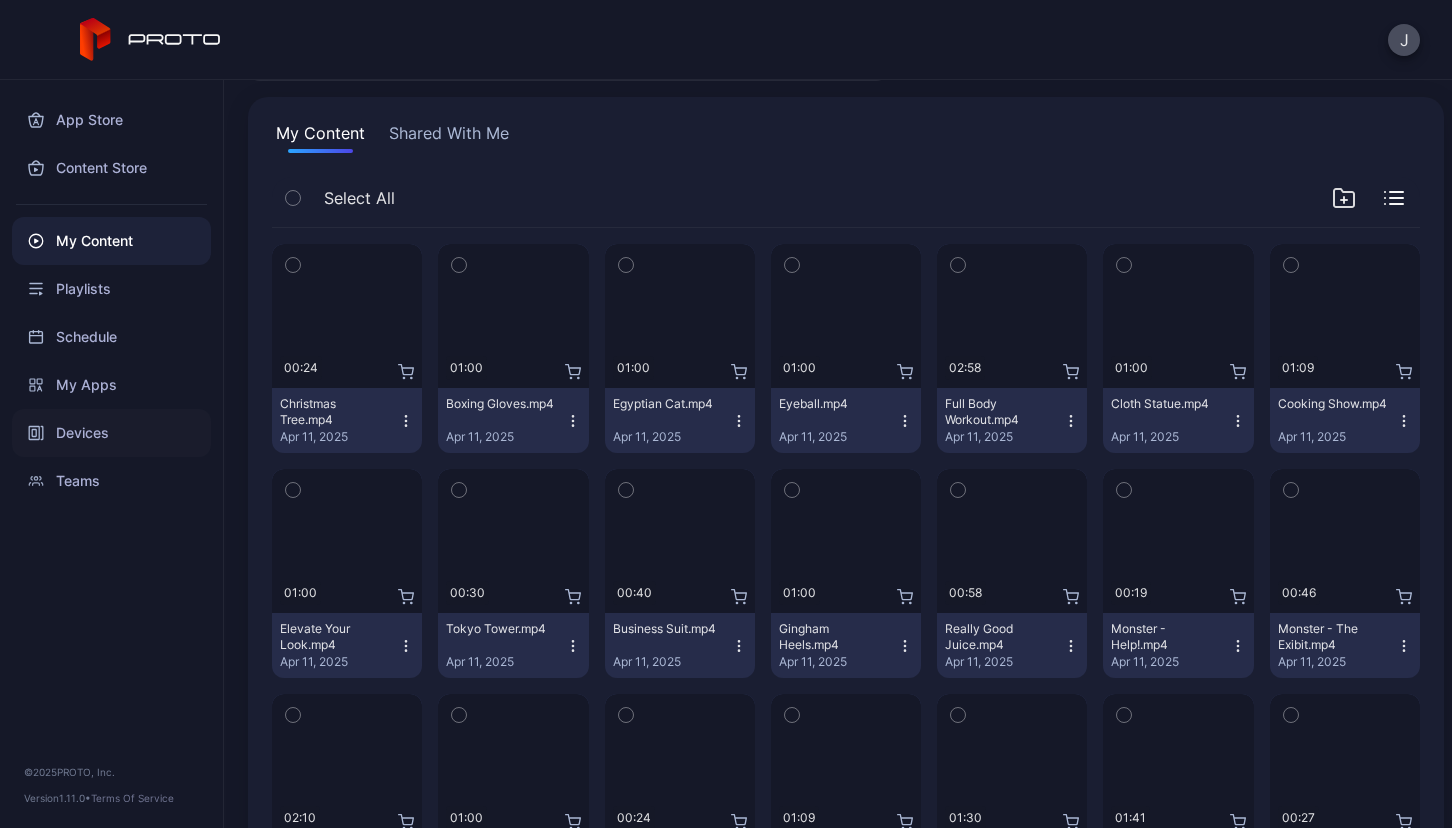 click on "Devices" at bounding box center [111, 433] 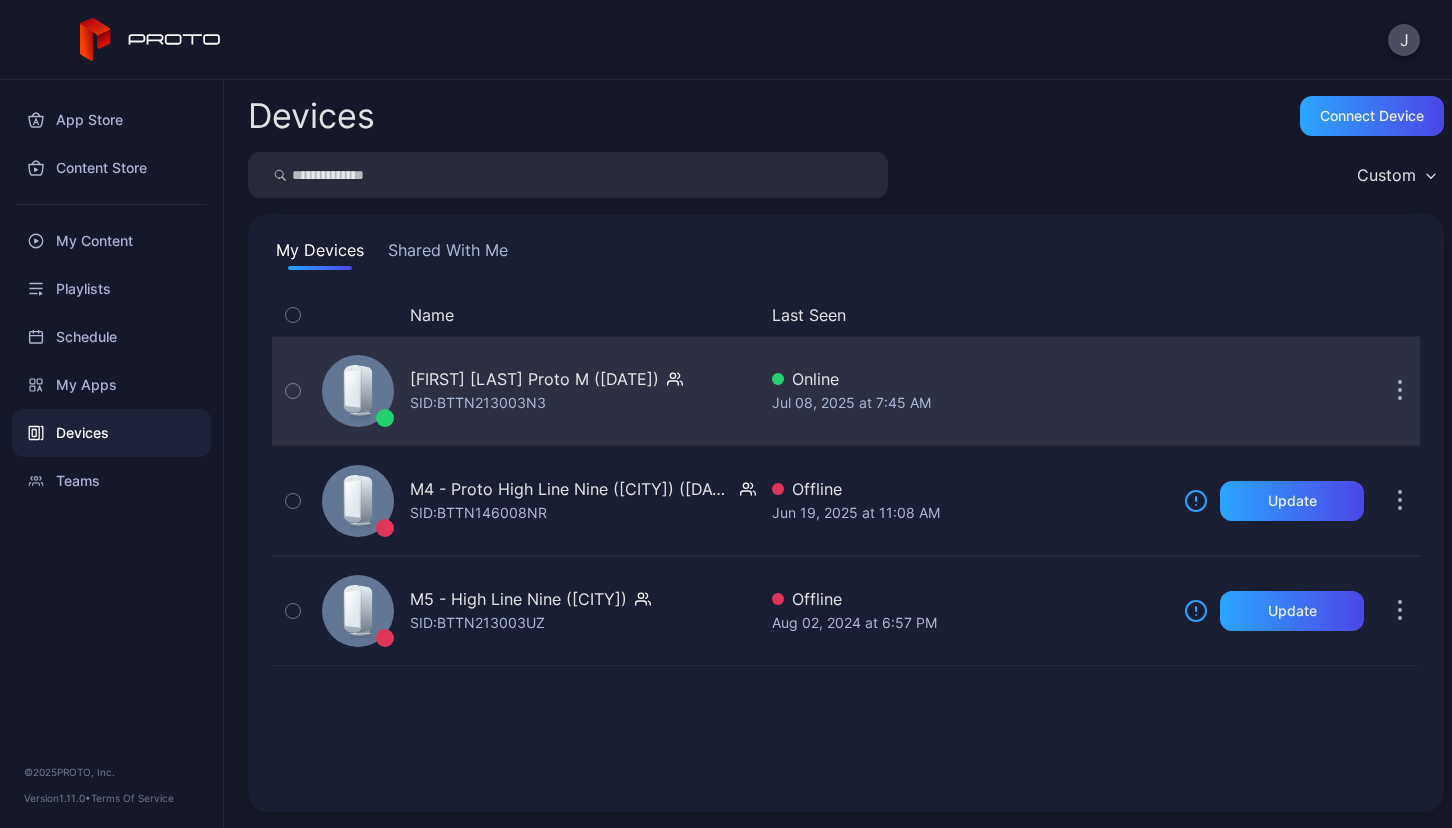 click on "[FIRST] [LAST] Proto M ([DATE])" at bounding box center (534, 379) 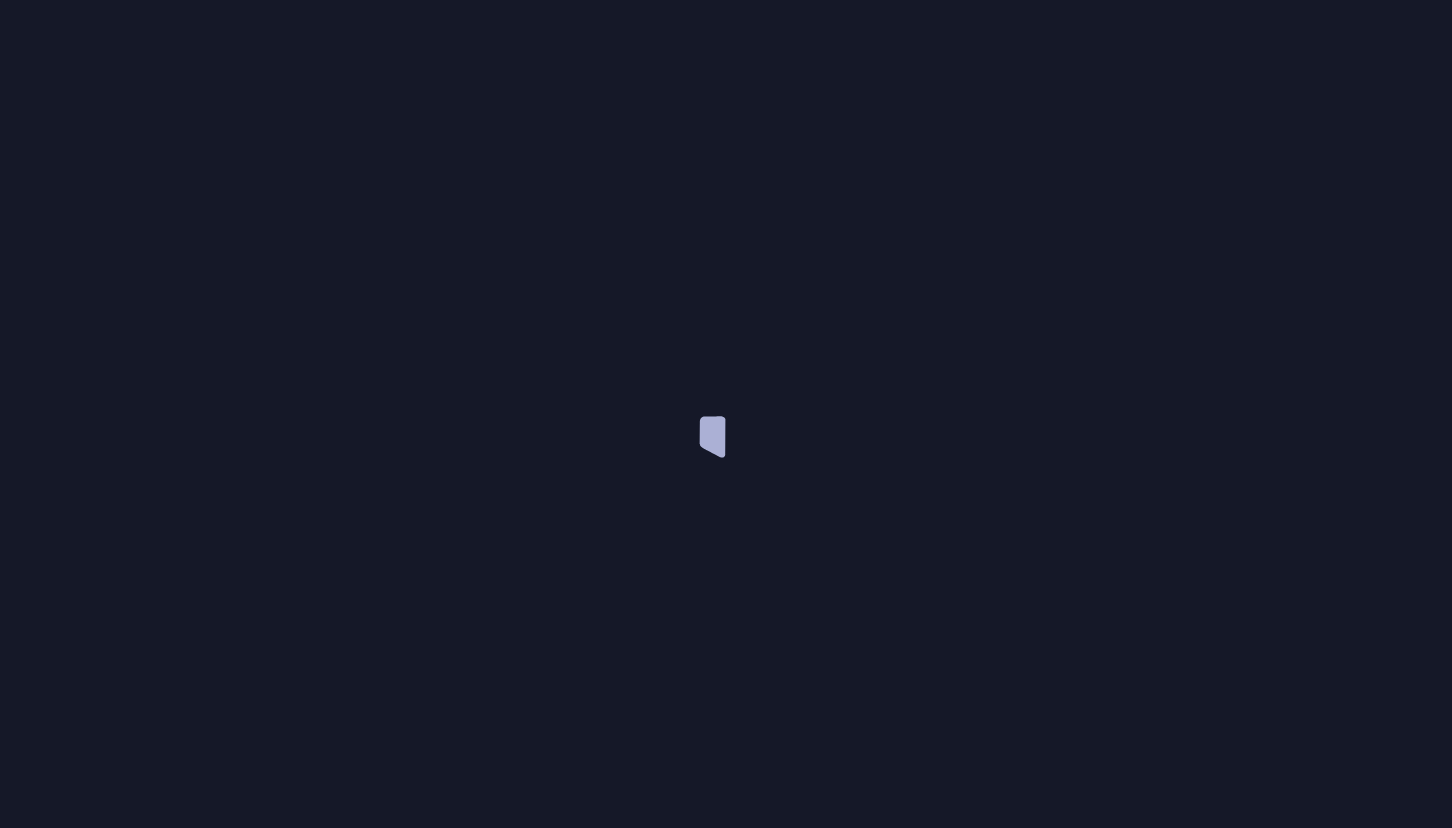 click at bounding box center (726, 414) 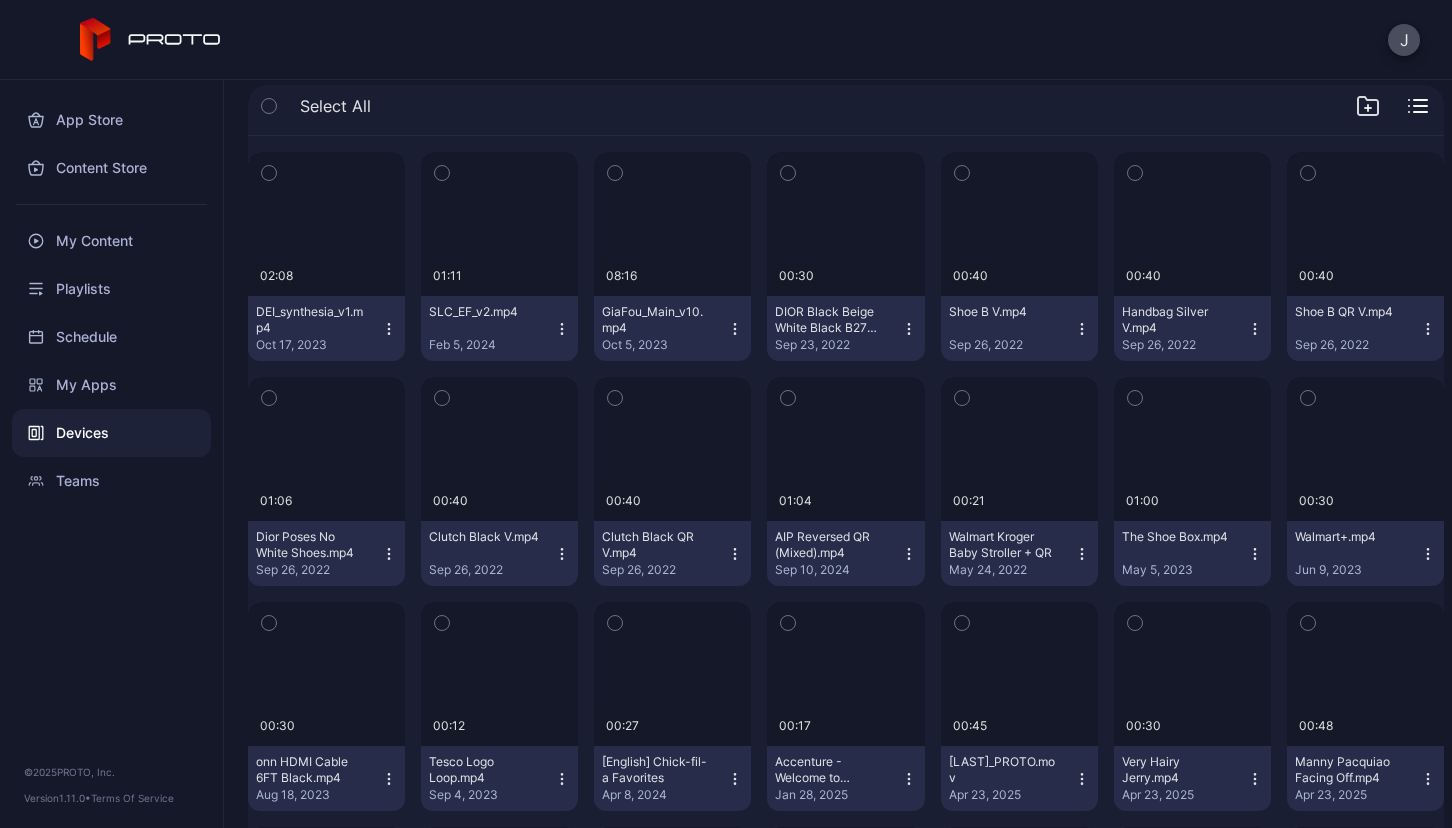 scroll, scrollTop: 533, scrollLeft: 0, axis: vertical 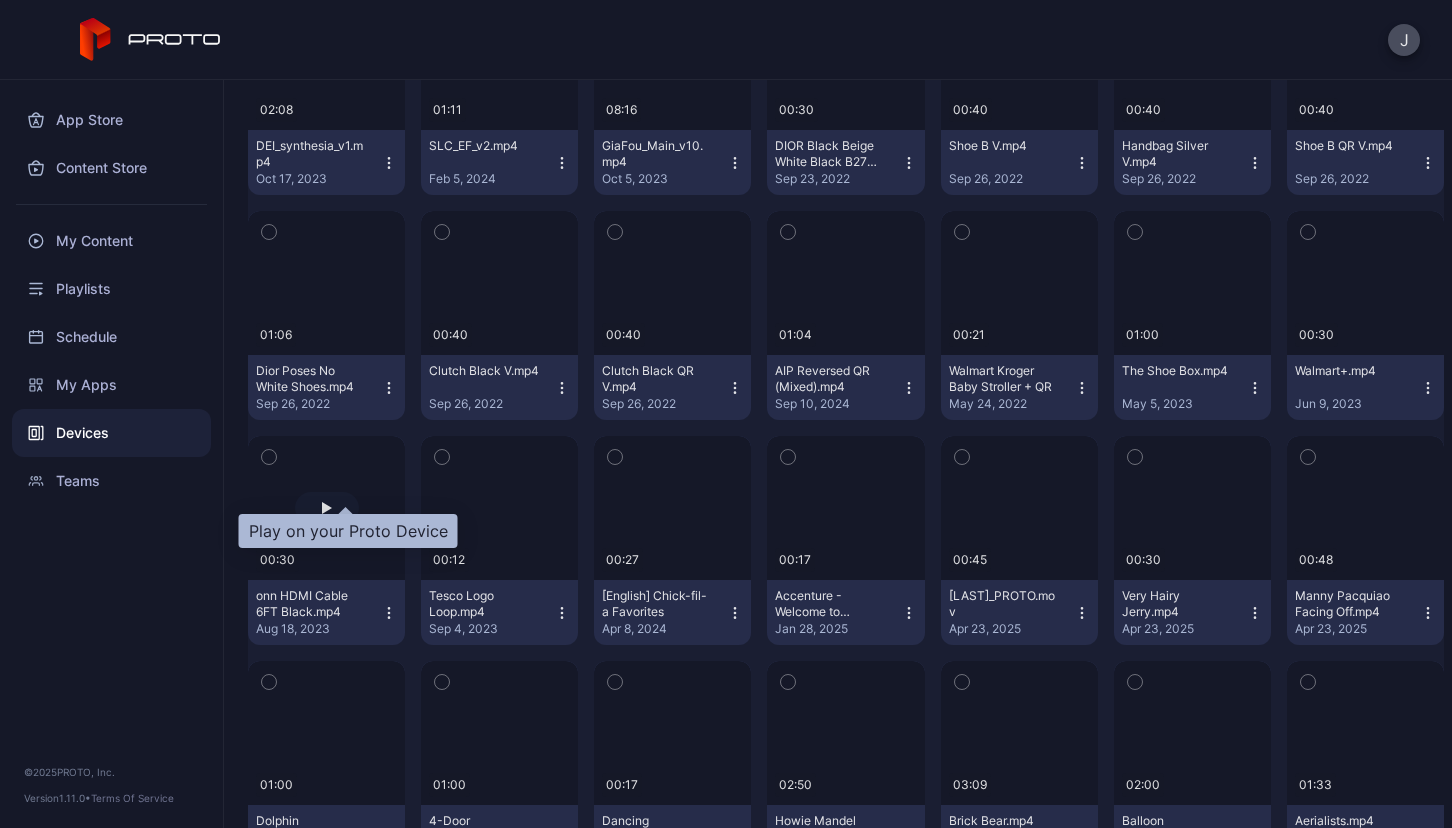 click at bounding box center [327, 508] 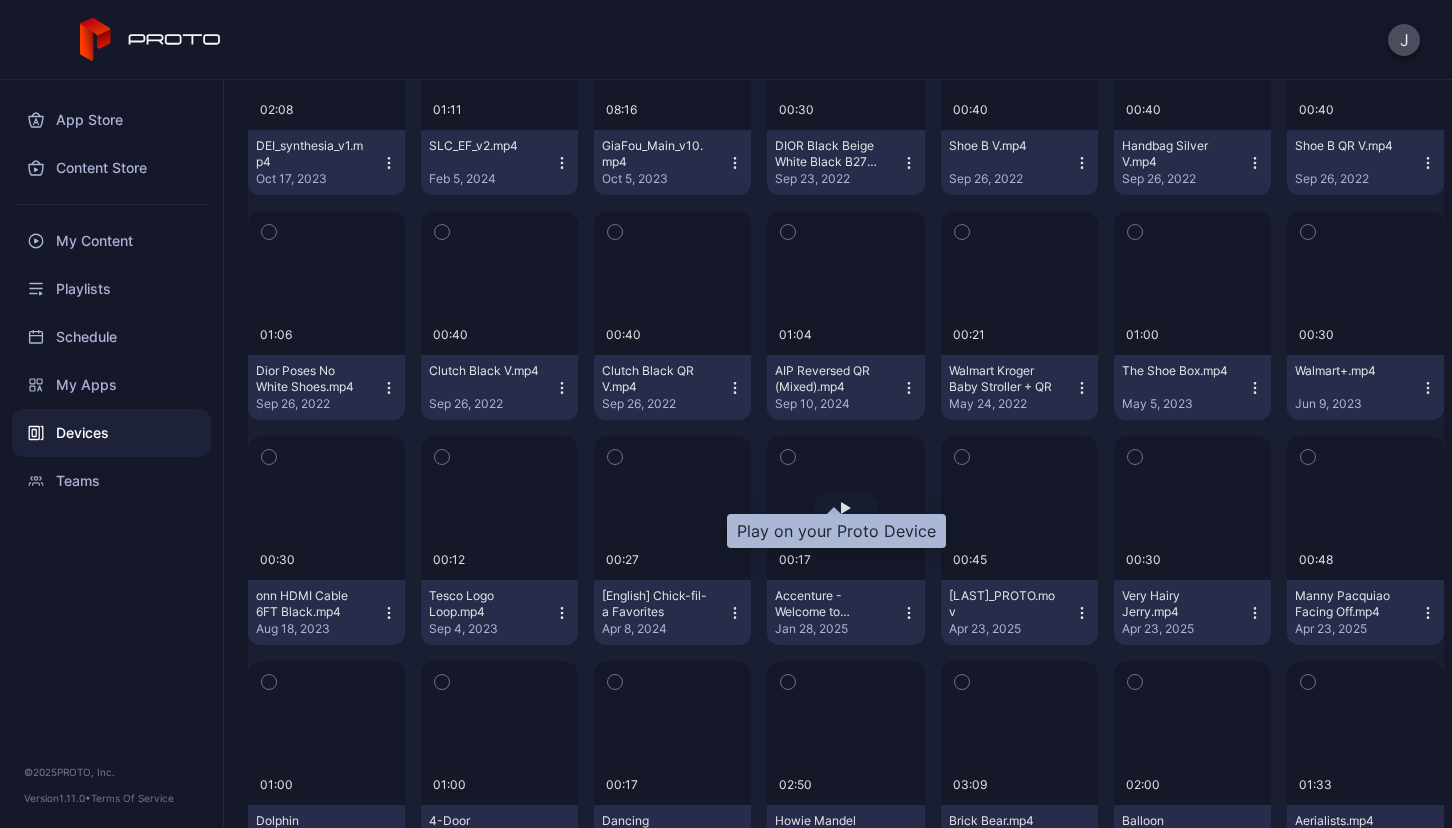 click at bounding box center [846, 508] 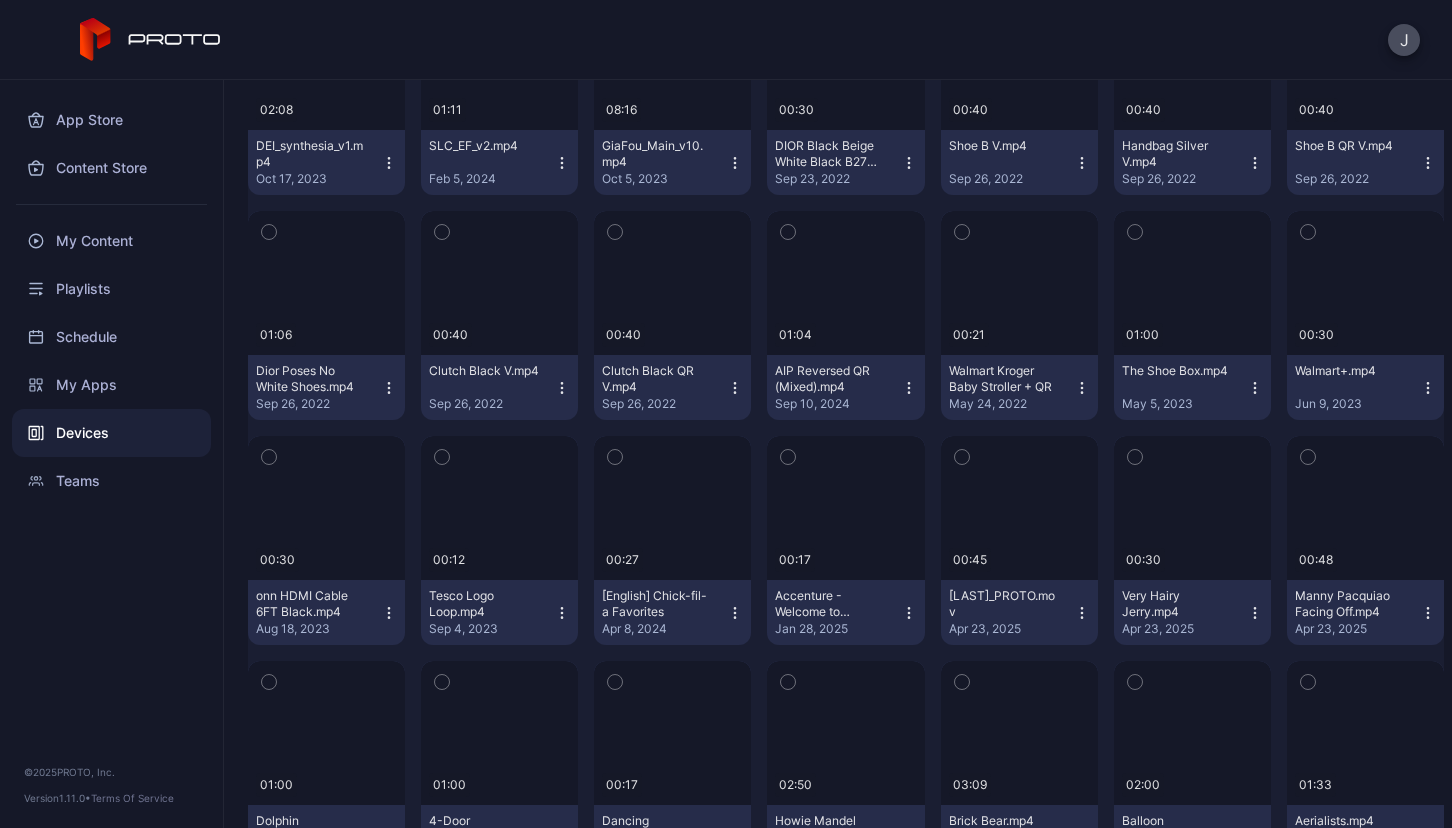 click at bounding box center (909, 613) 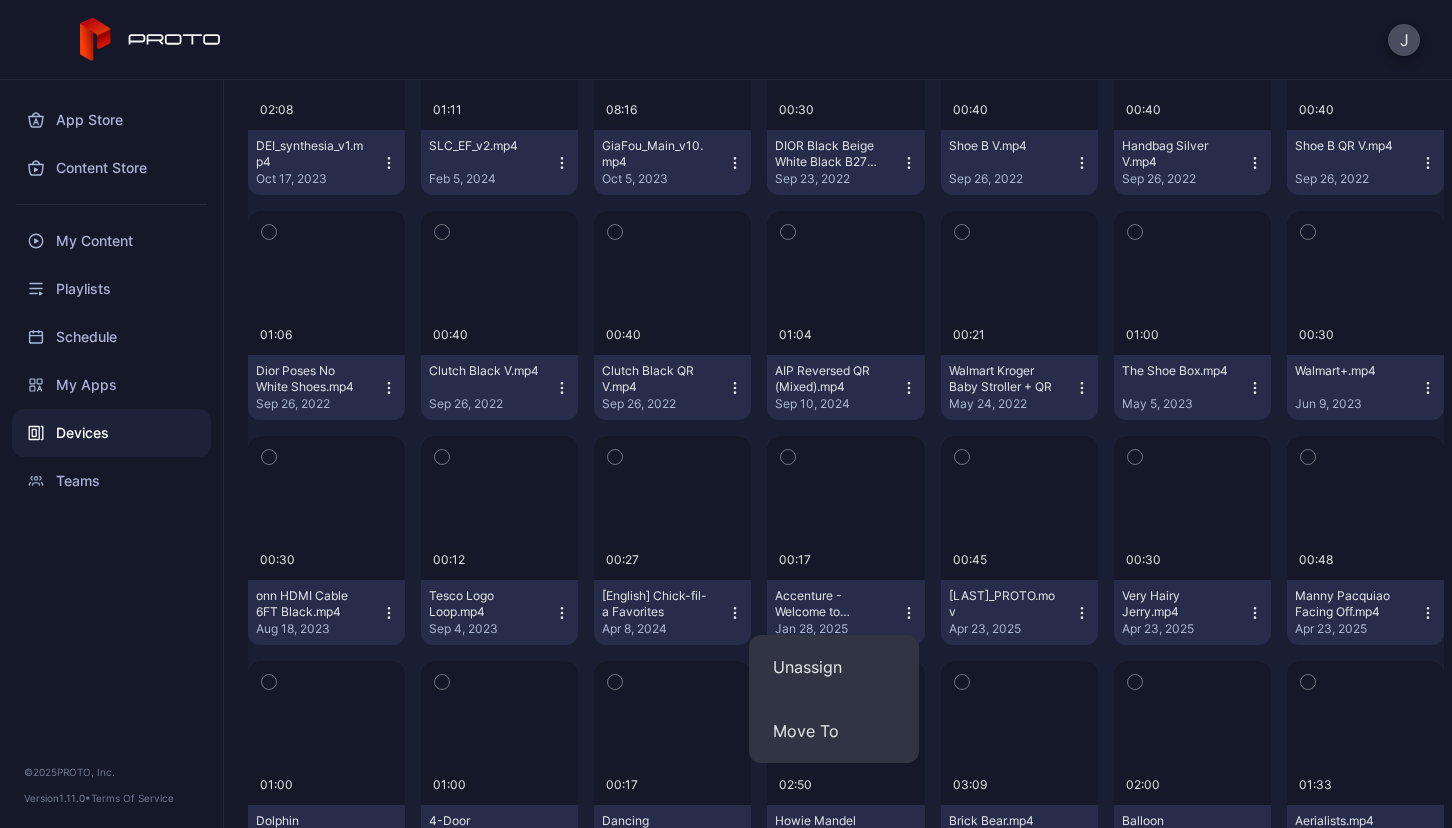 click at bounding box center [846, 2256] 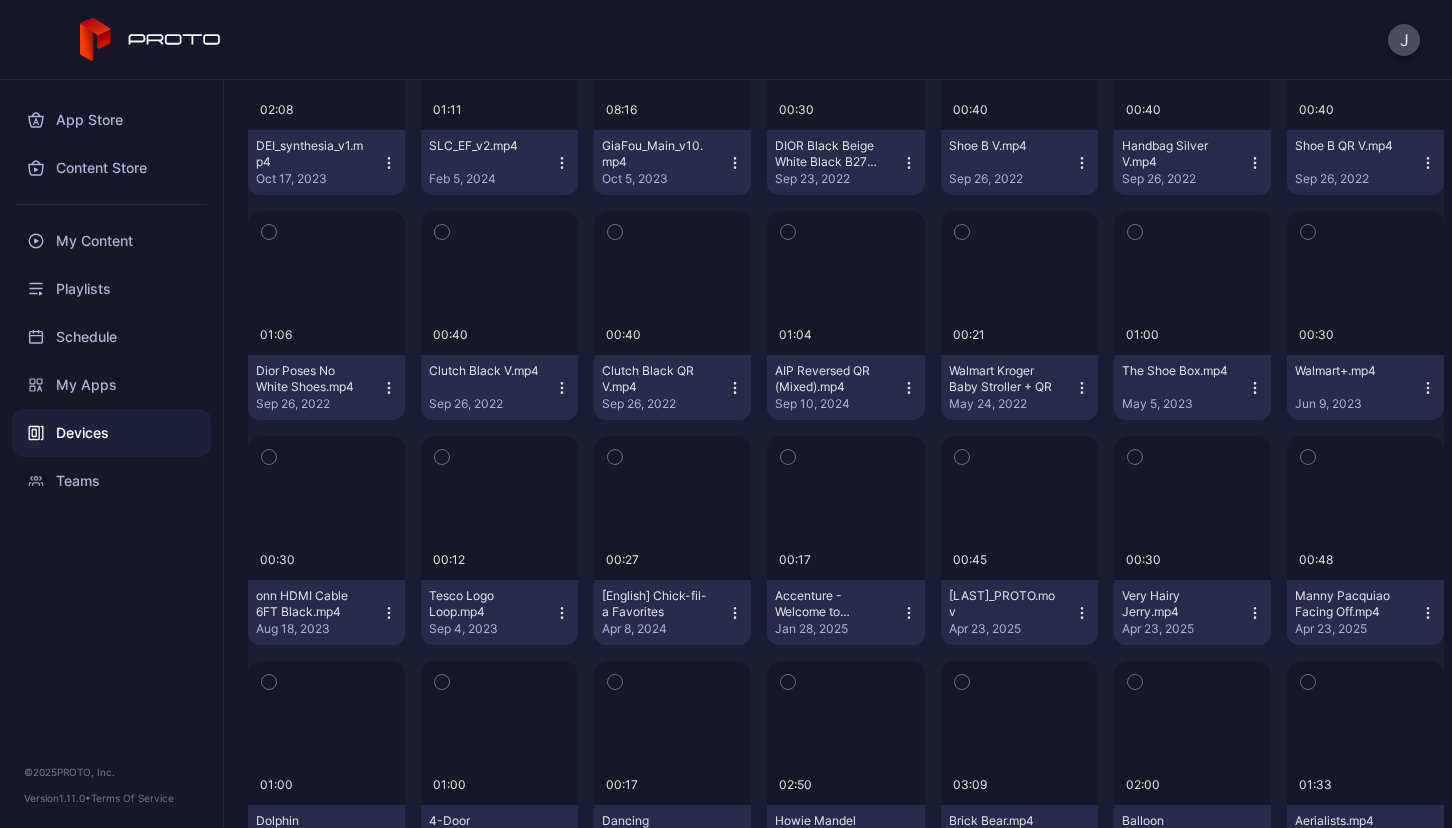 click at bounding box center (281, 2141) 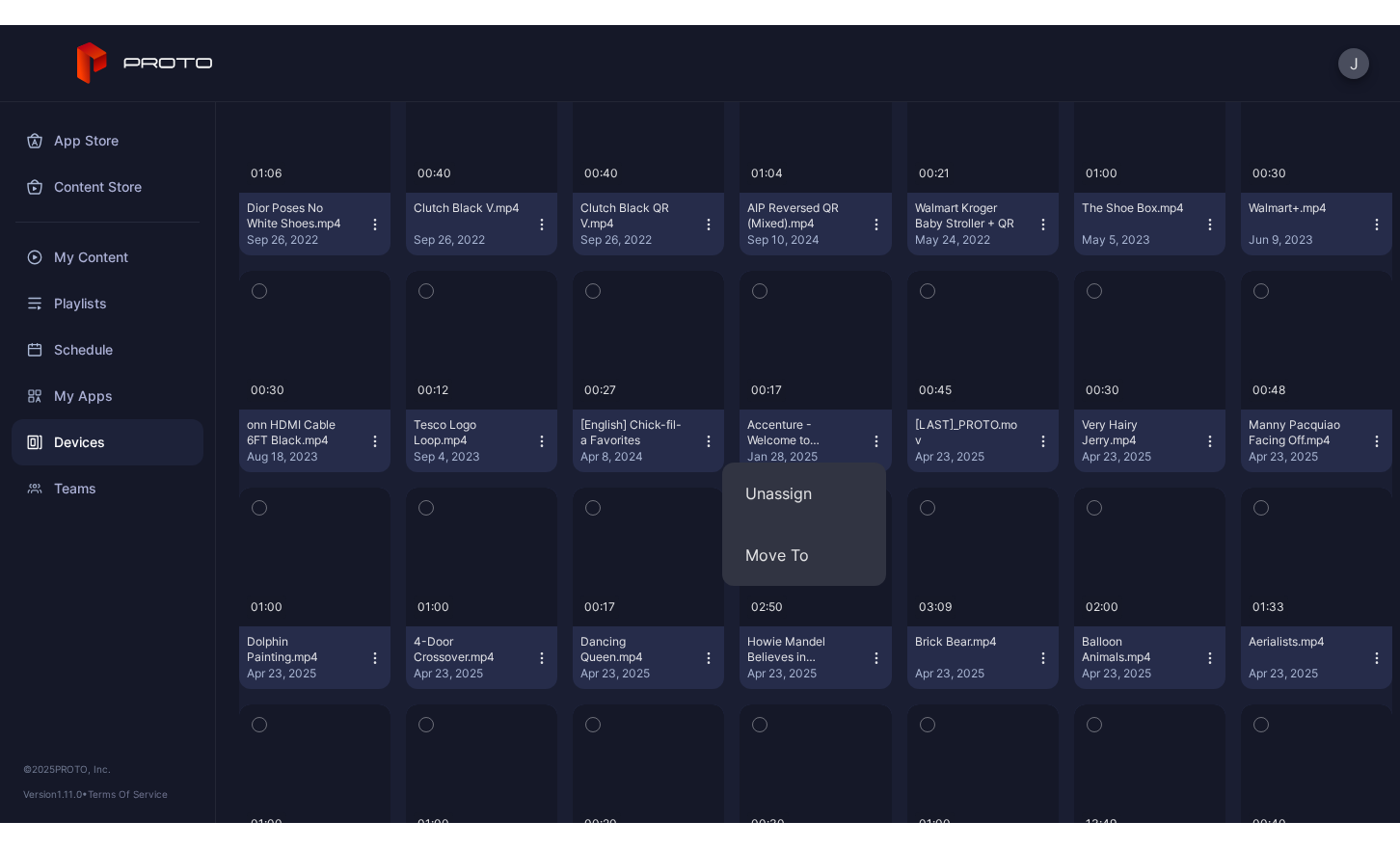scroll, scrollTop: 697, scrollLeft: 0, axis: vertical 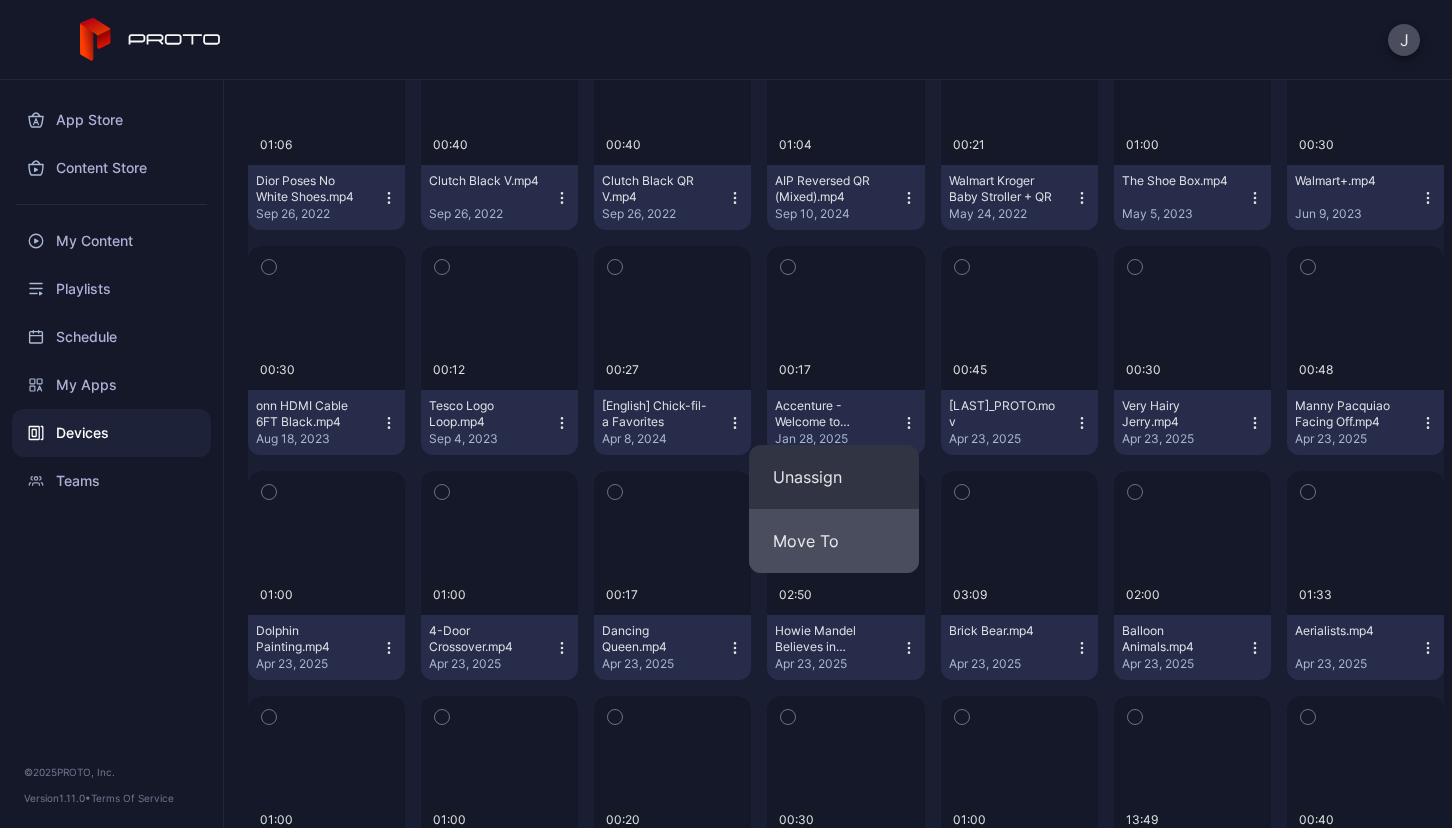 click on "Move To" at bounding box center [834, 477] 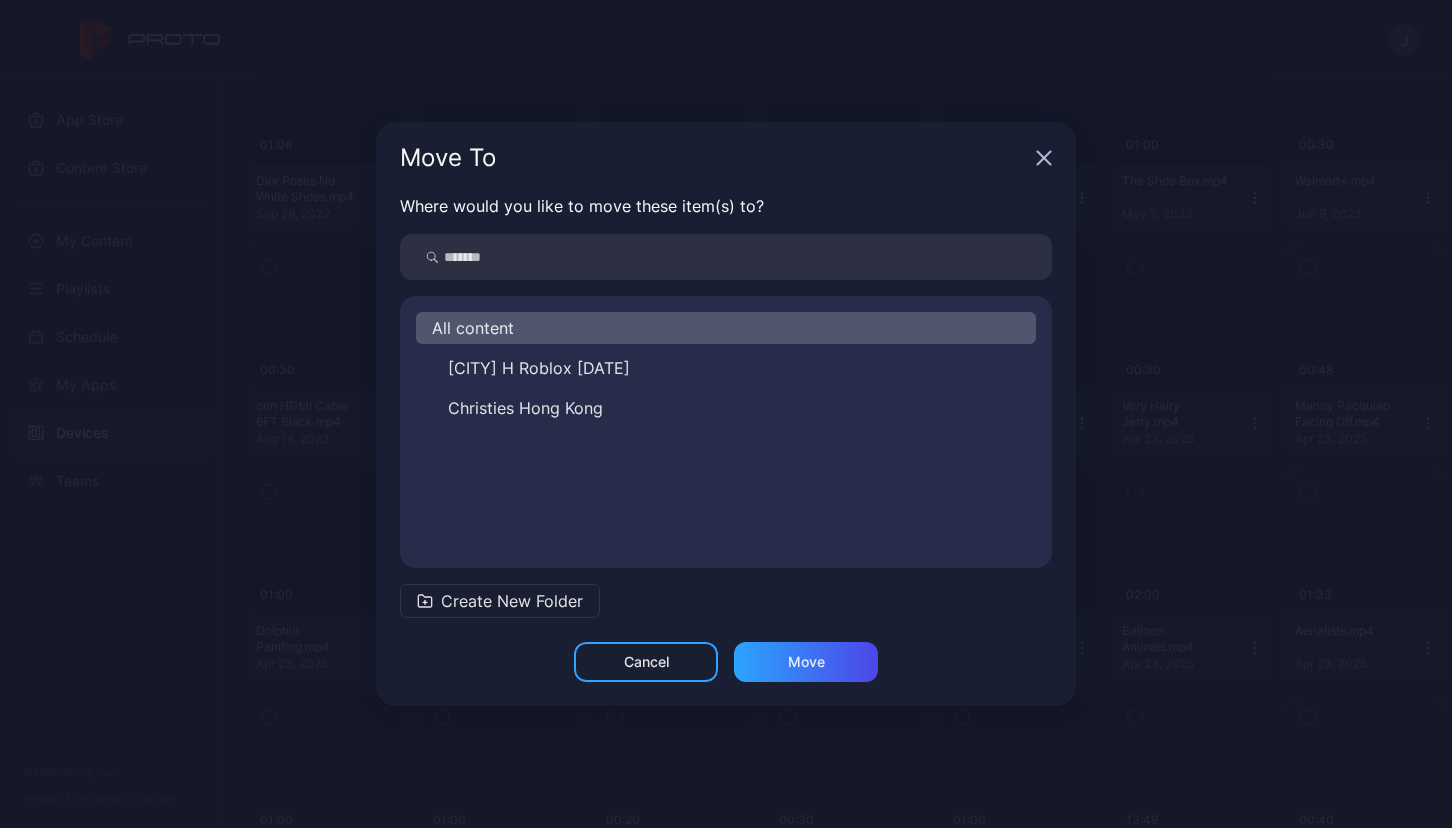 click at bounding box center (1044, 158) 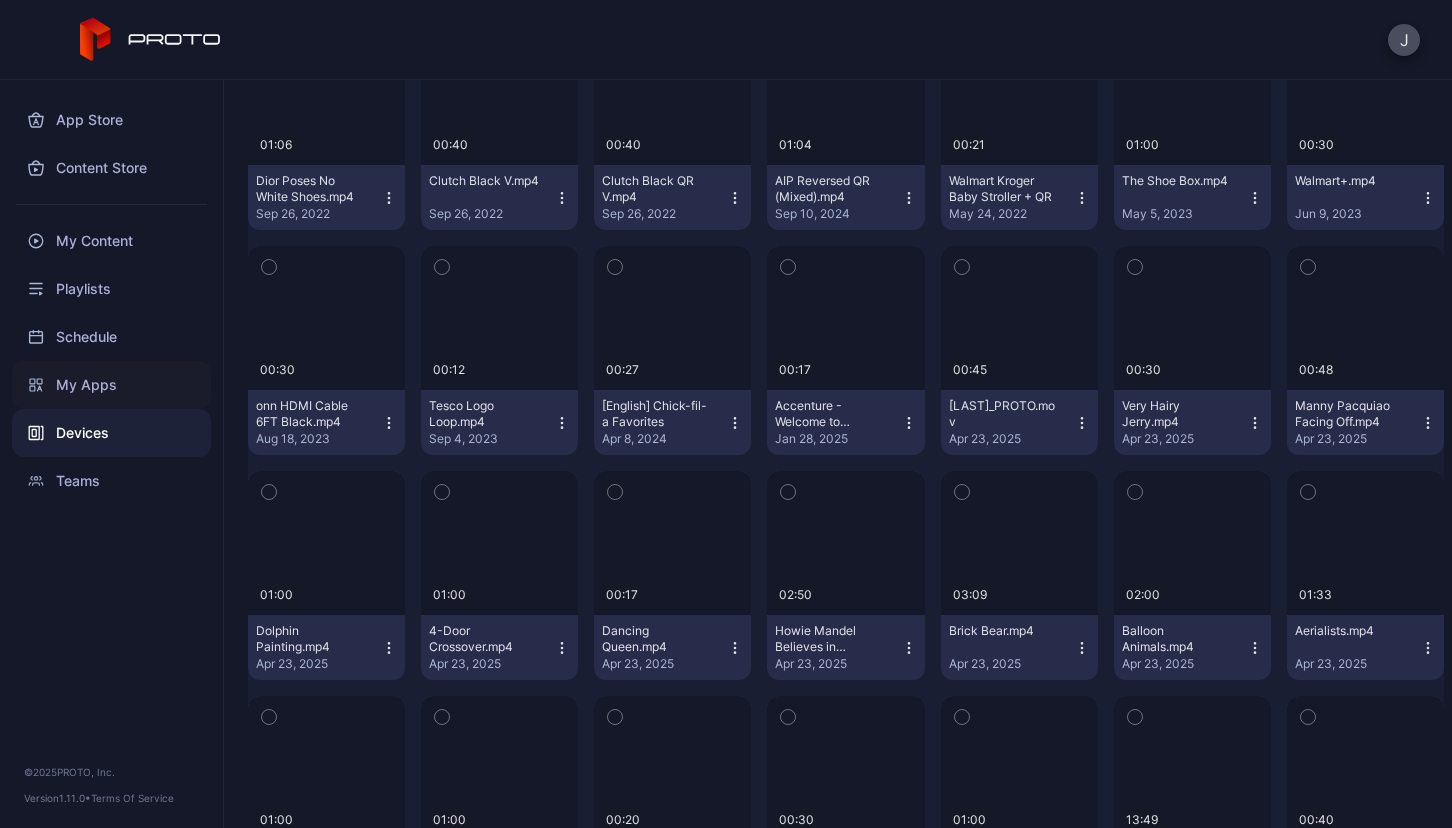 click on "My Apps" at bounding box center (111, 385) 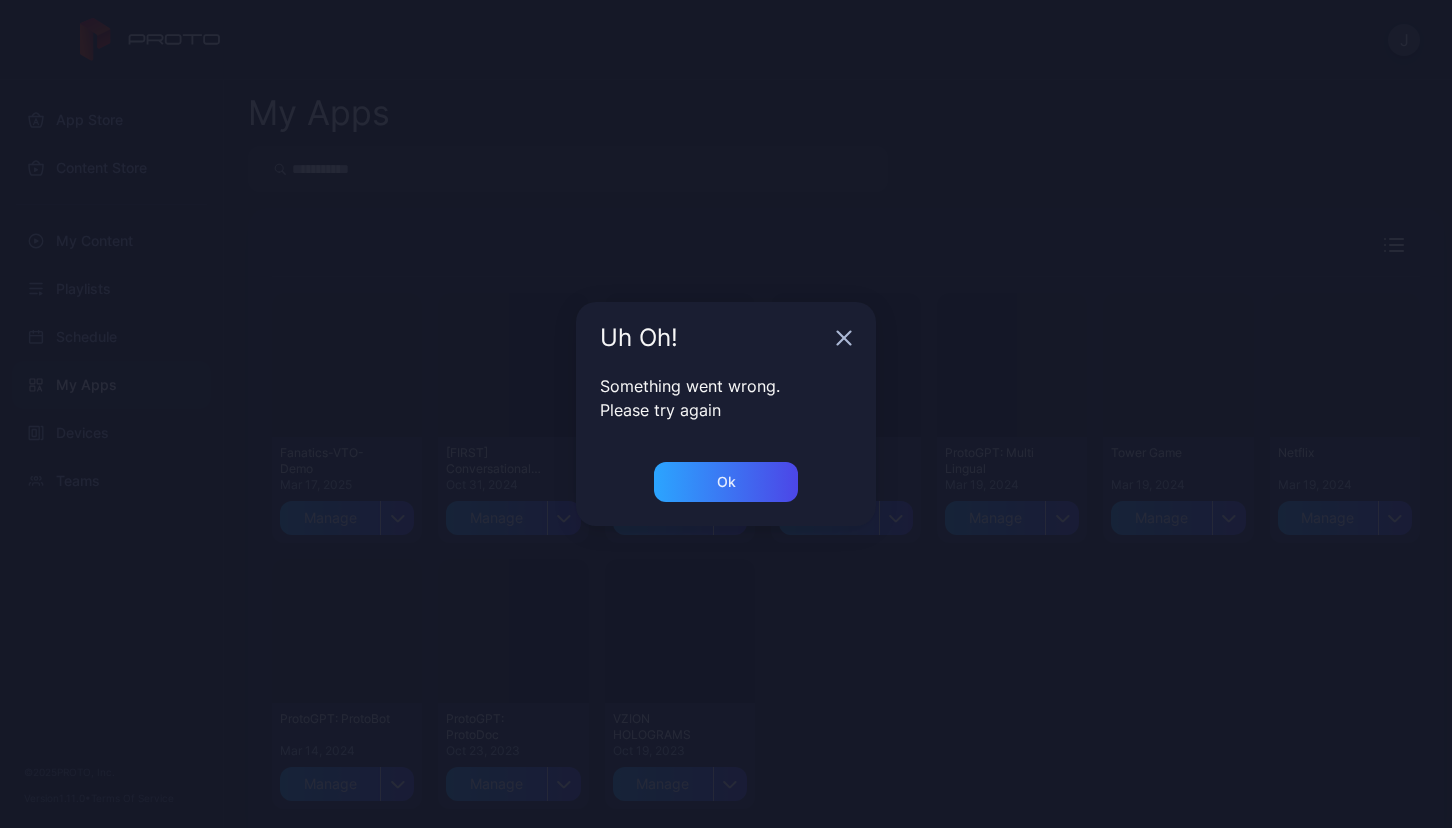 click on "Uh Oh!" at bounding box center [726, 338] 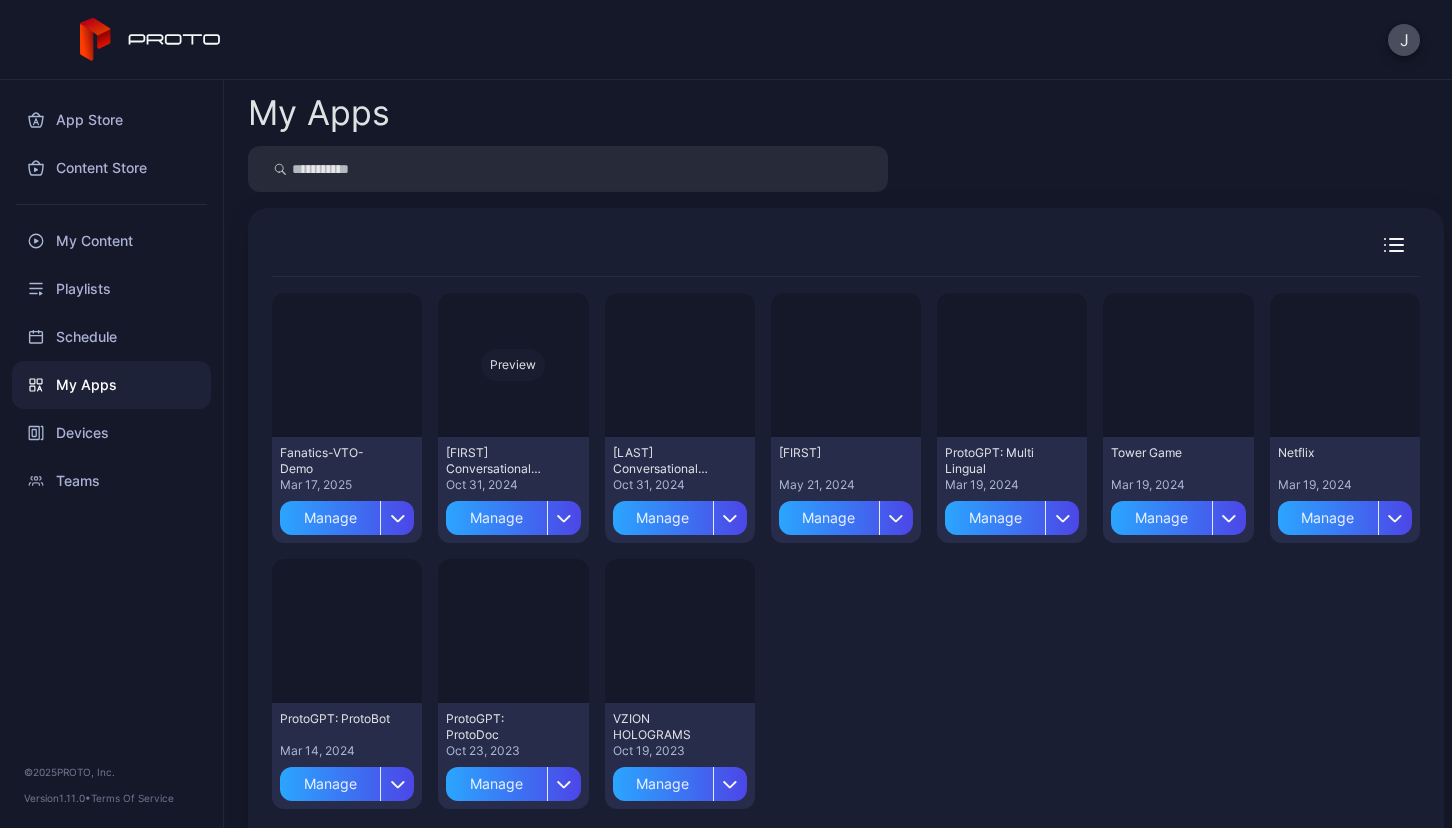 click on "Preview" at bounding box center [347, 365] 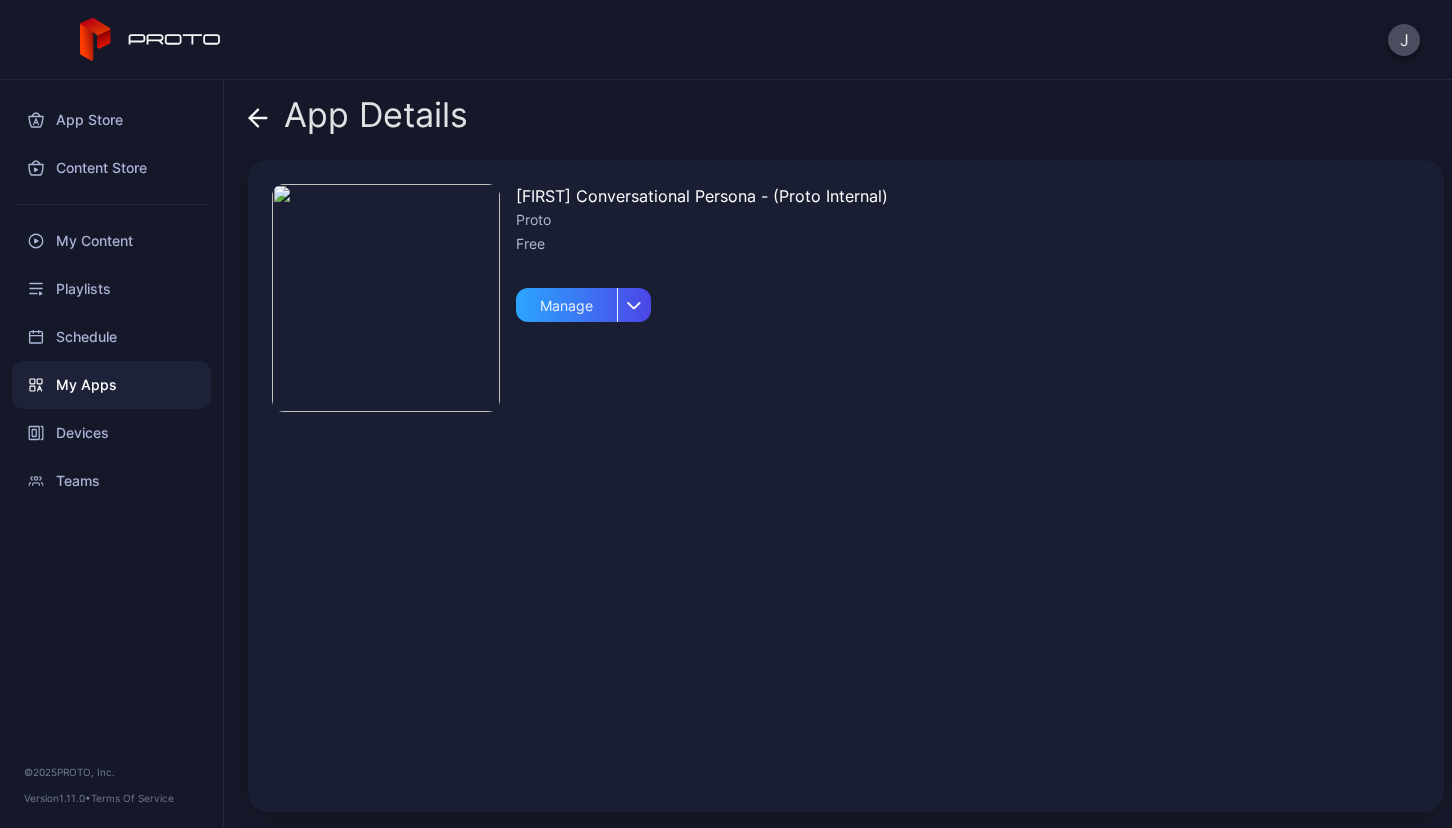 click at bounding box center [386, 298] 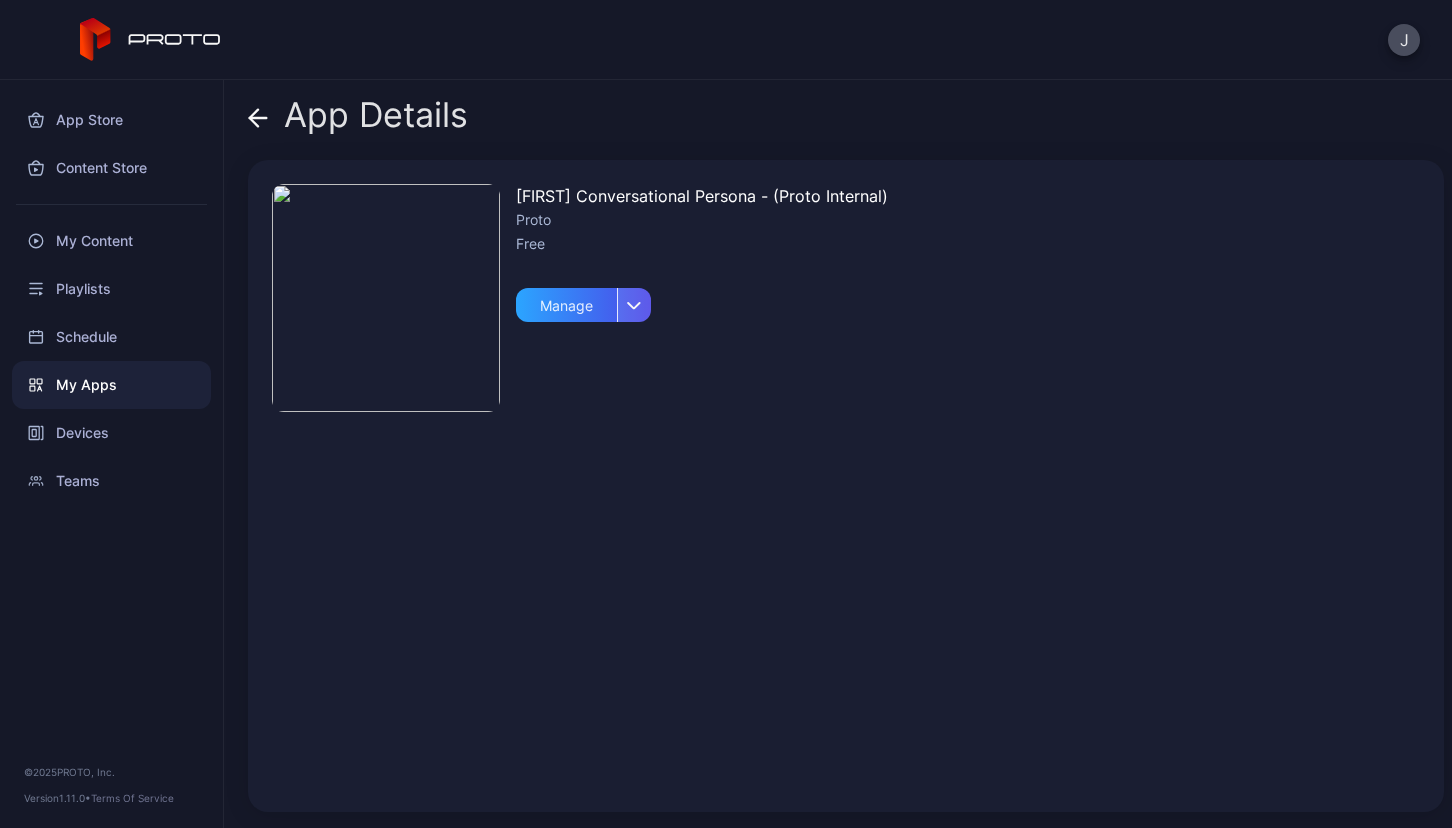 click at bounding box center [634, 305] 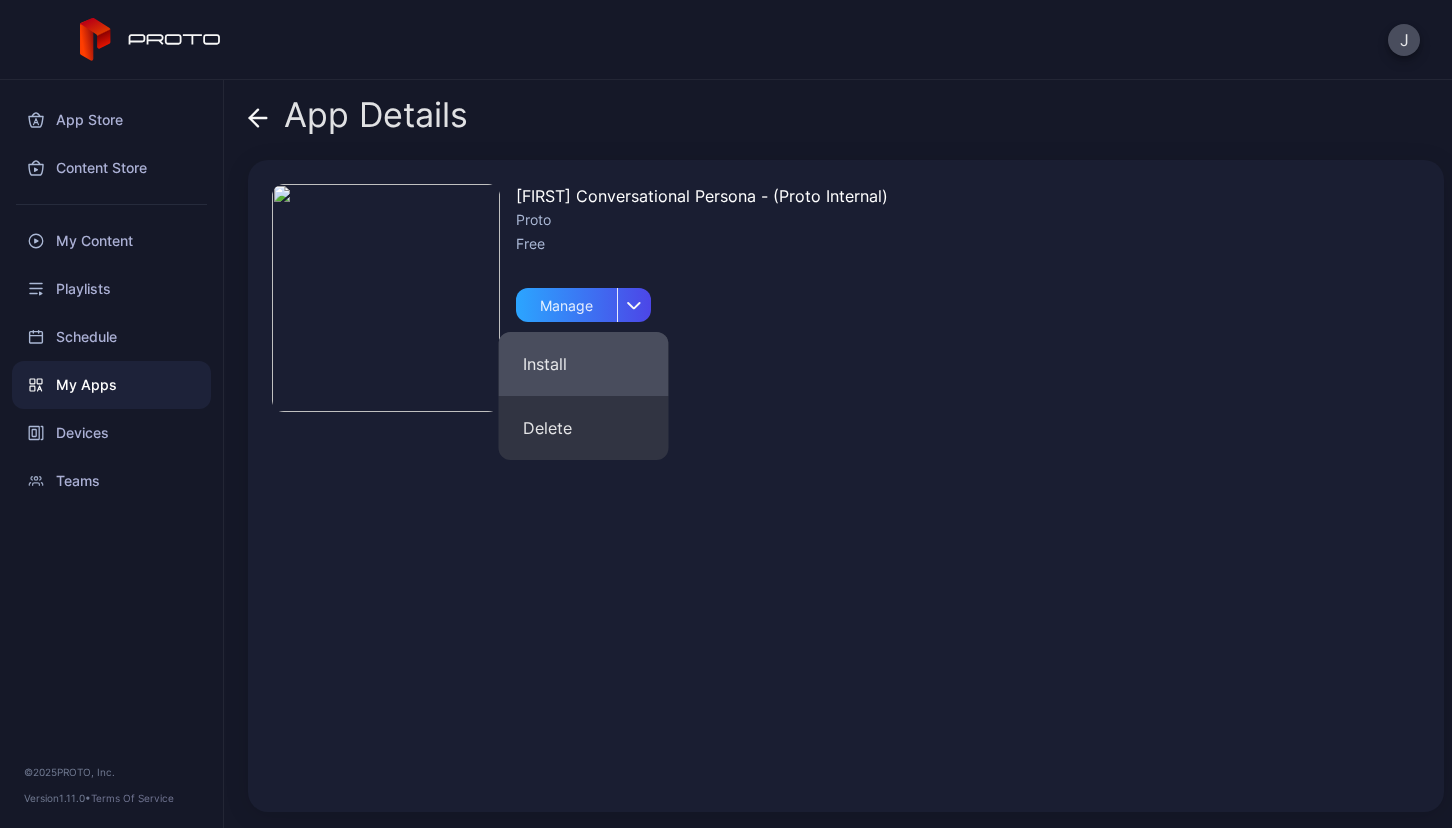 click on "Install" at bounding box center (584, 364) 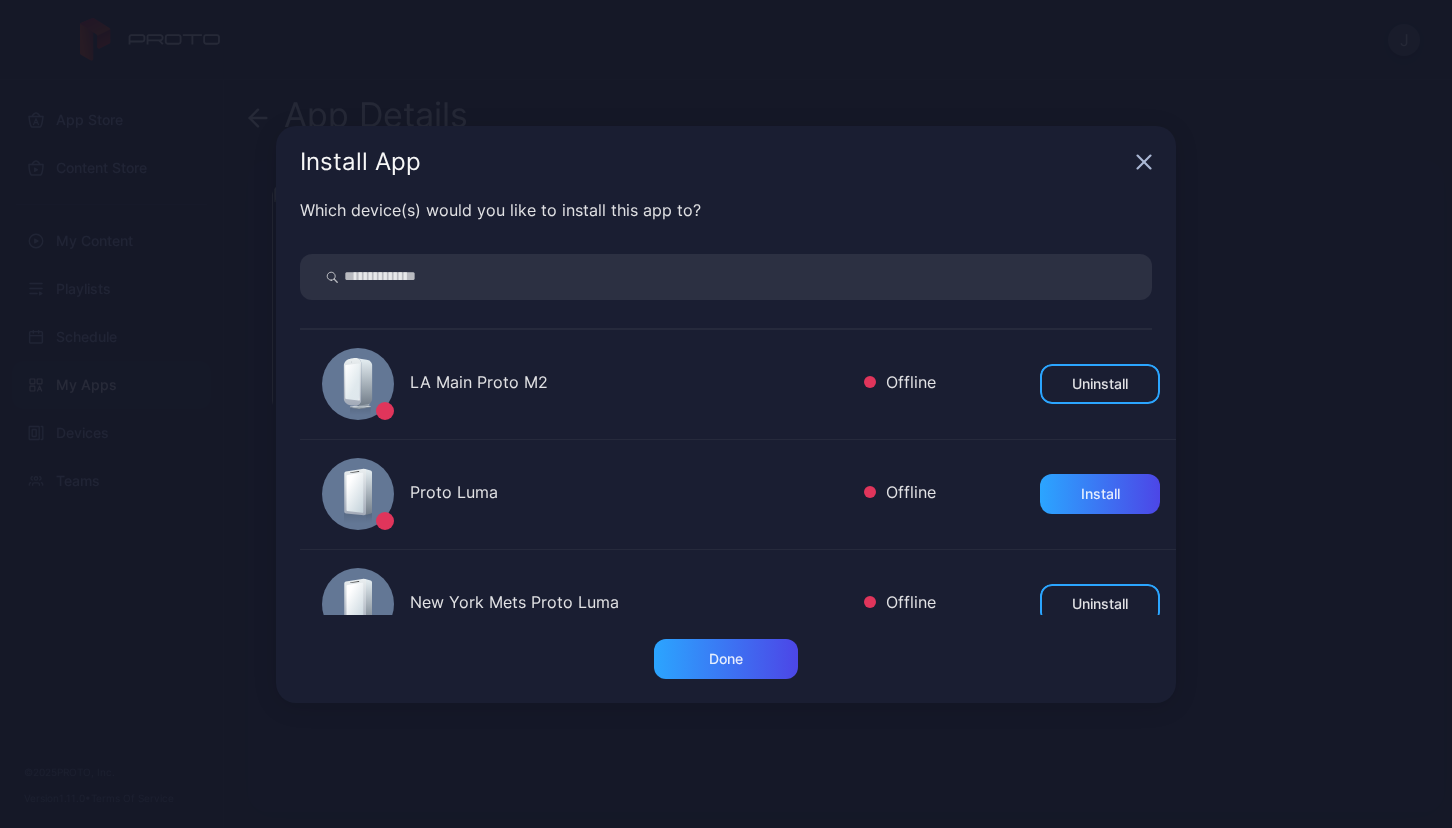 click at bounding box center (726, 277) 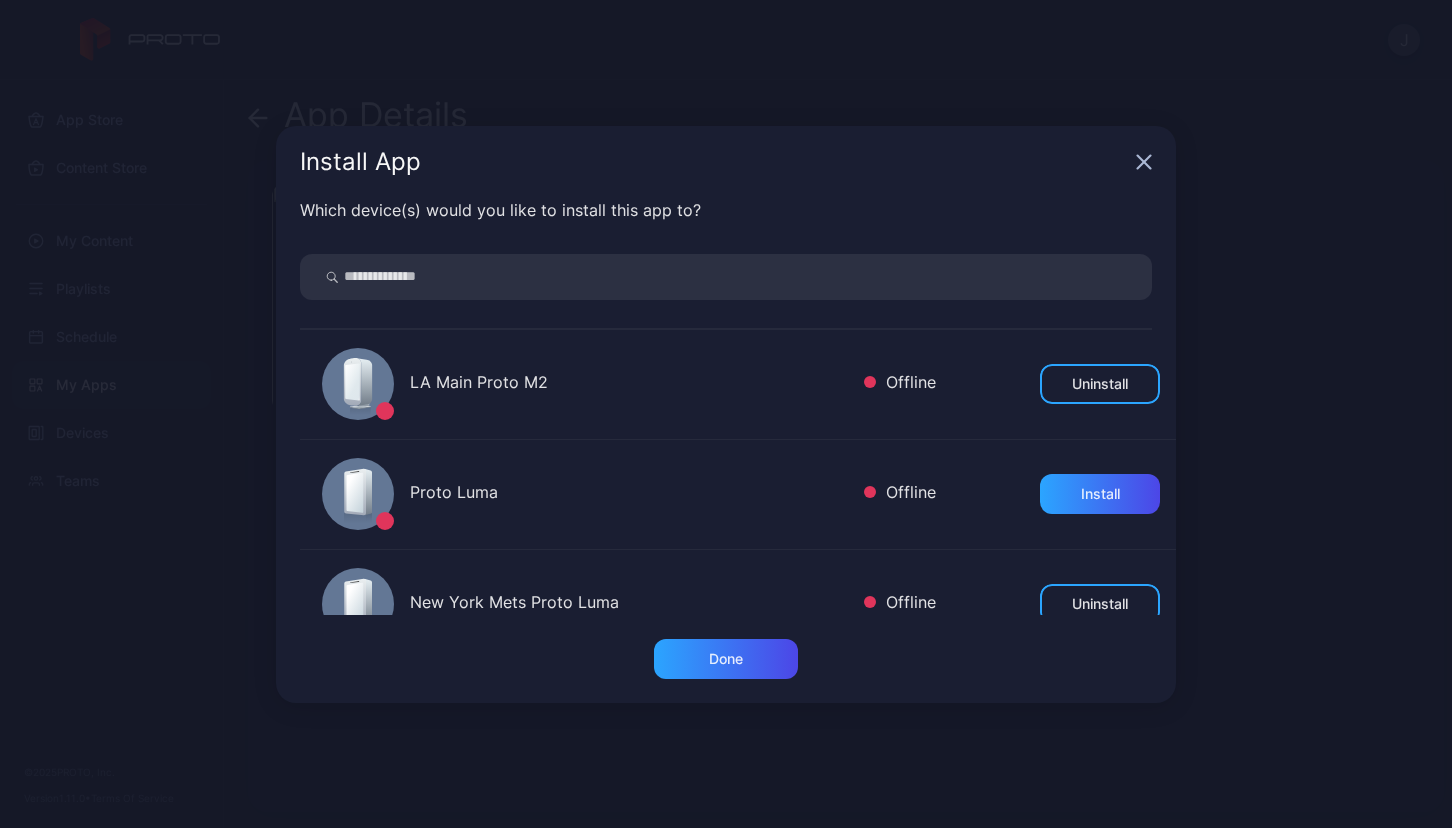 click at bounding box center (1144, 162) 